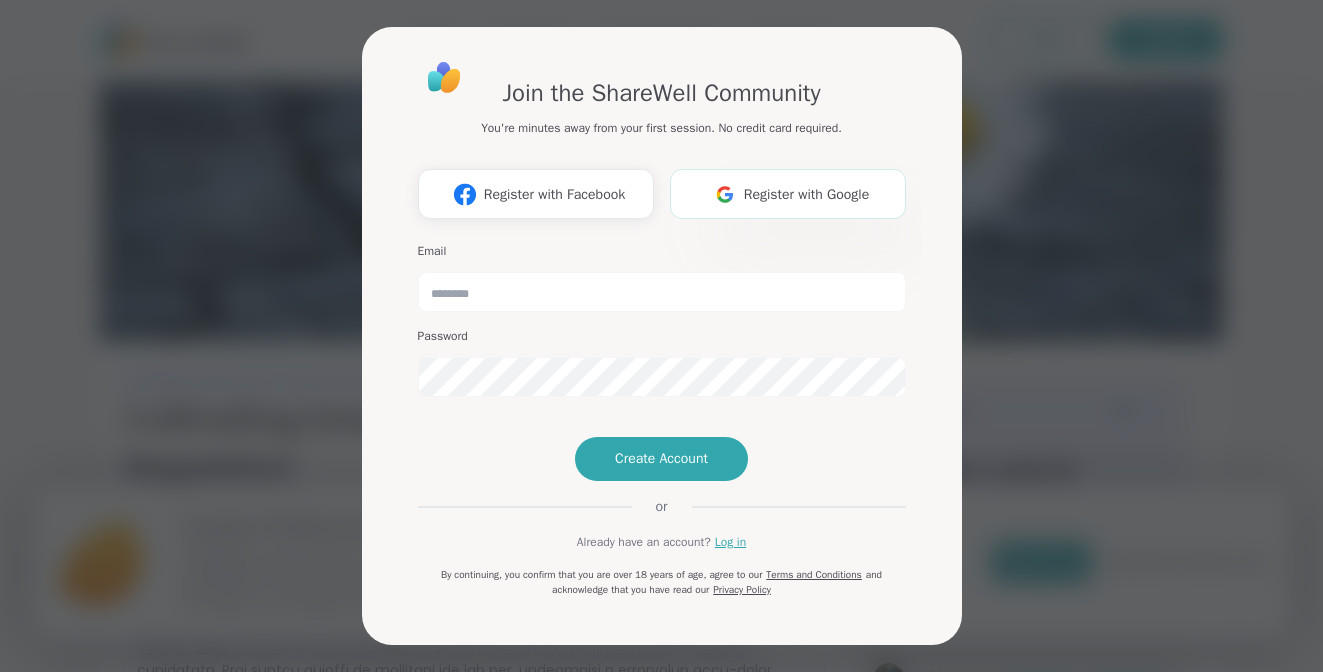scroll, scrollTop: 0, scrollLeft: 0, axis: both 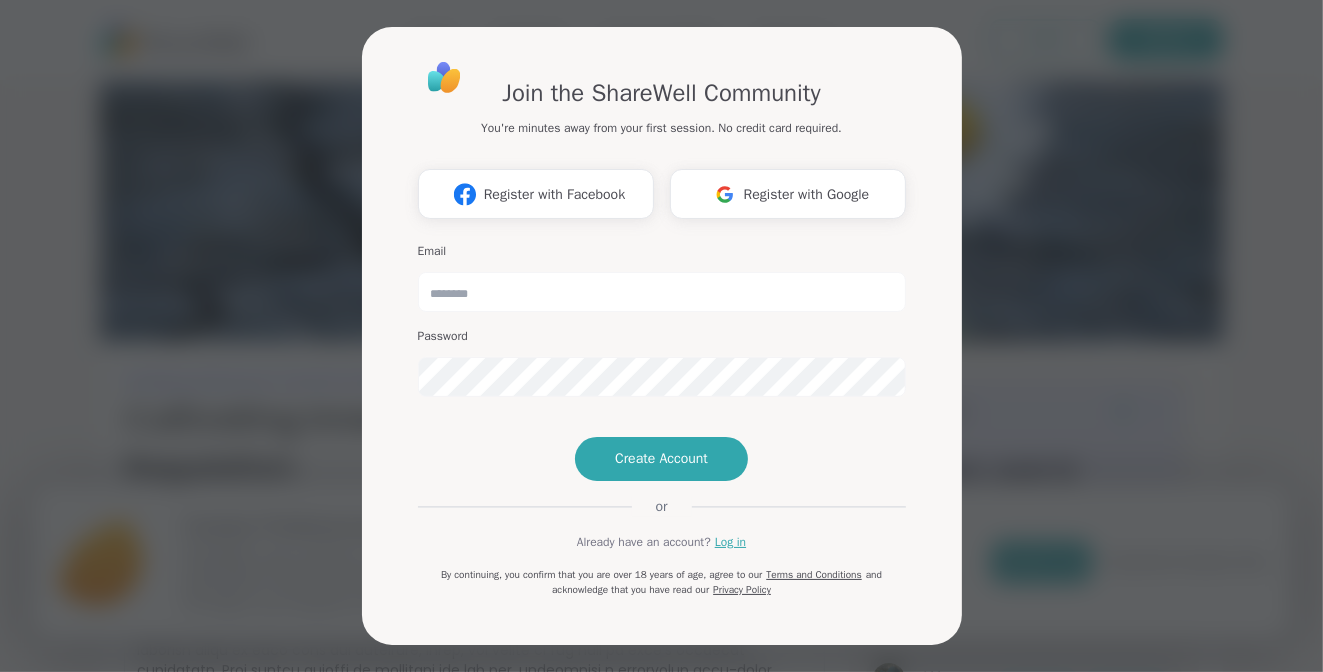 click on "Join the ShareWell Community You're minutes away from your first session. No credit card required. Register with Facebook Register with Google Email   Password   Create Account or Already have an account? Log in By continuing, you confirm that you are over 18 years of age, agree to our Terms and Conditions and acknowledge that you have read our Privacy Policy" at bounding box center [662, 328] 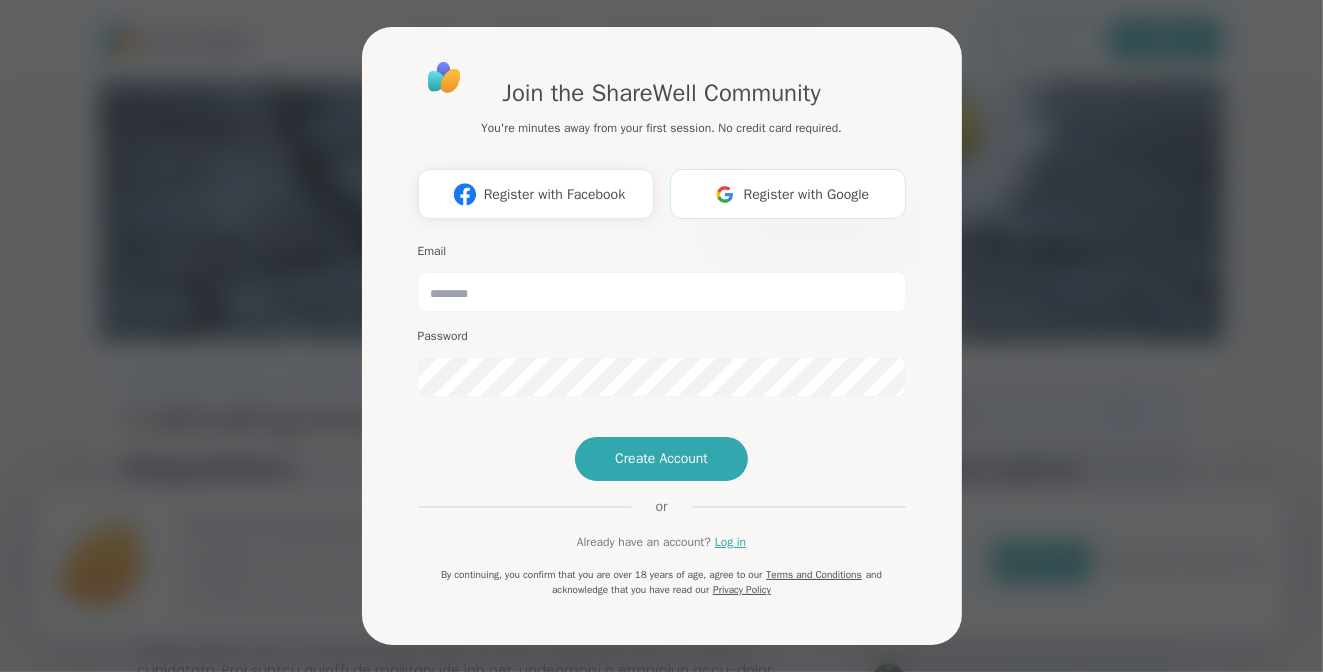 click on "Register with Google" at bounding box center (807, 194) 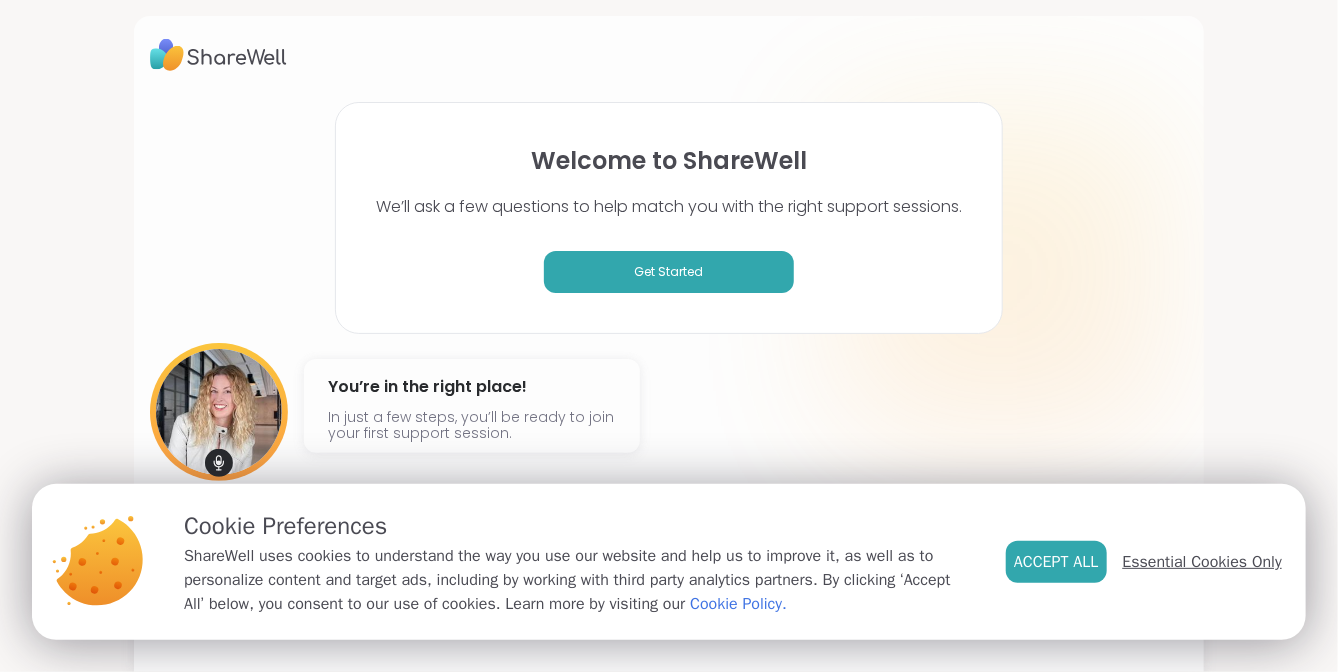 click on "Essential Cookies Only" at bounding box center (1202, 562) 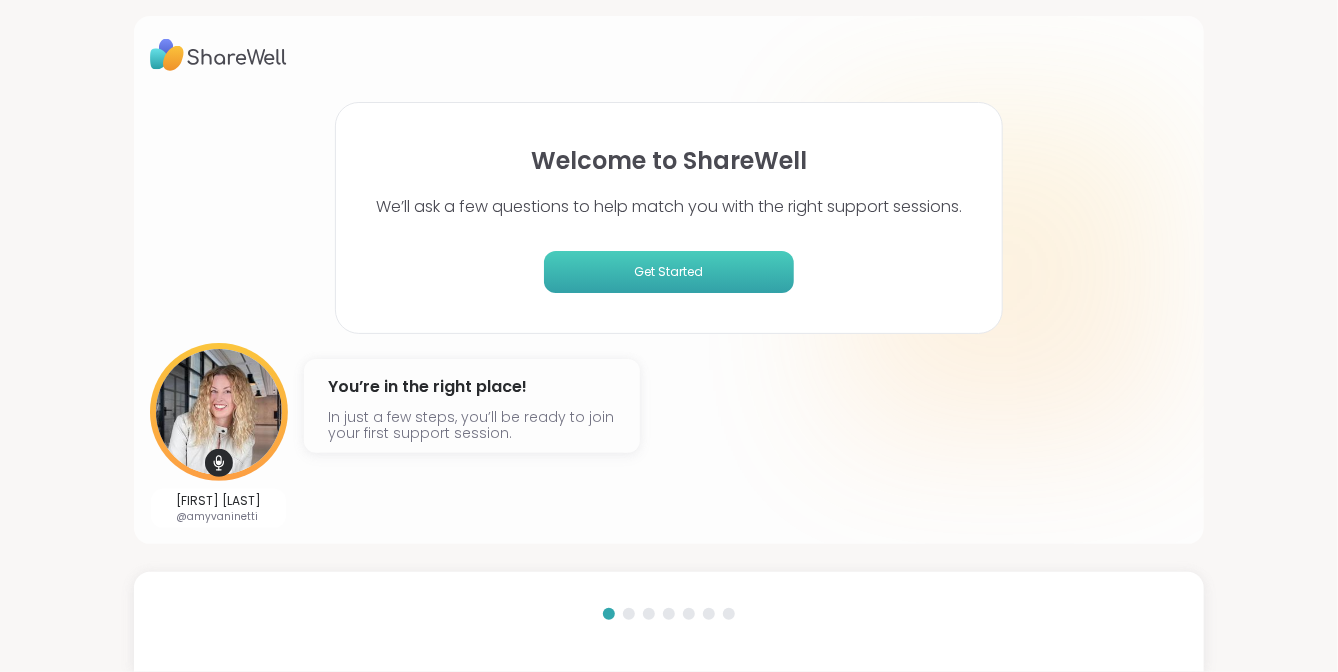 click on "Get Started" at bounding box center (669, 272) 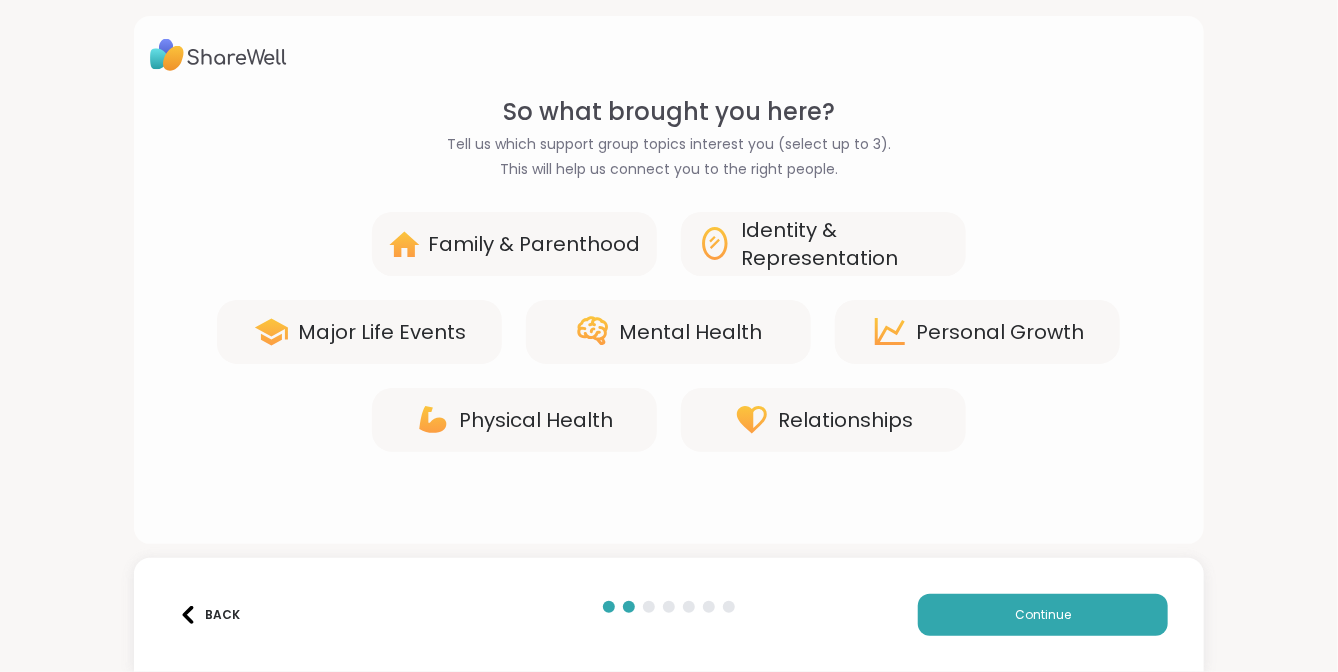 click on "Identity & Representation" at bounding box center [845, 244] 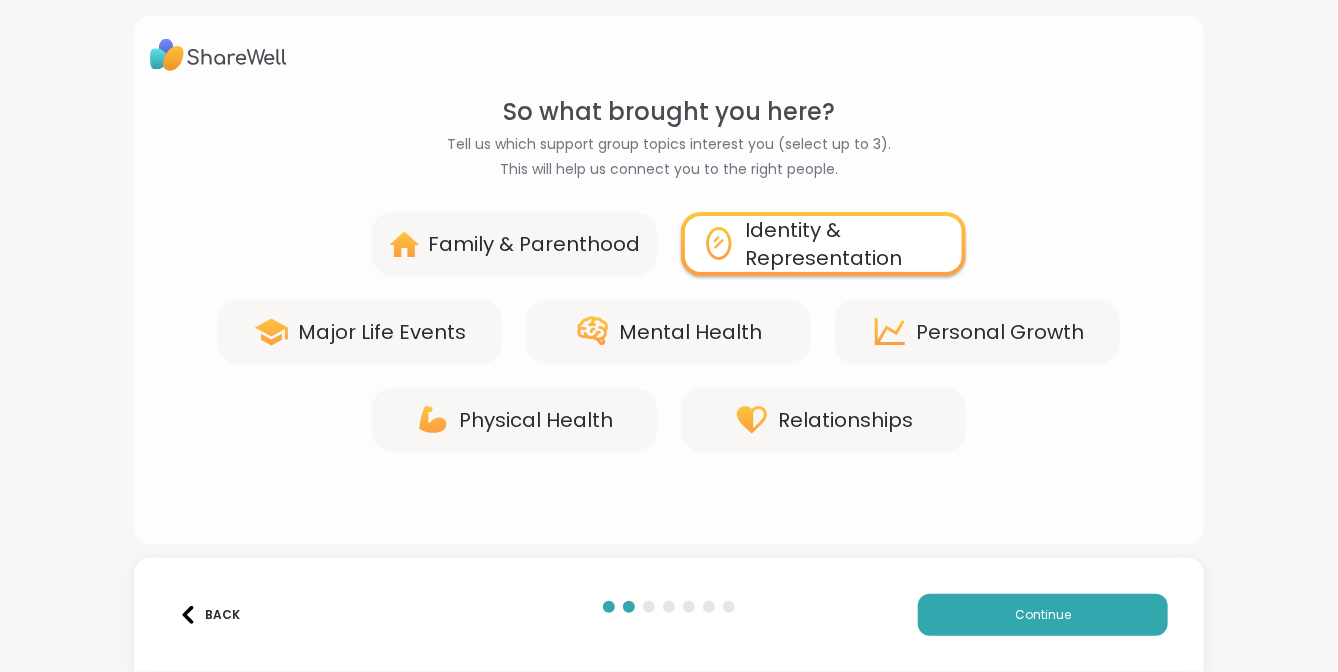 click on "Mental Health" at bounding box center [690, 332] 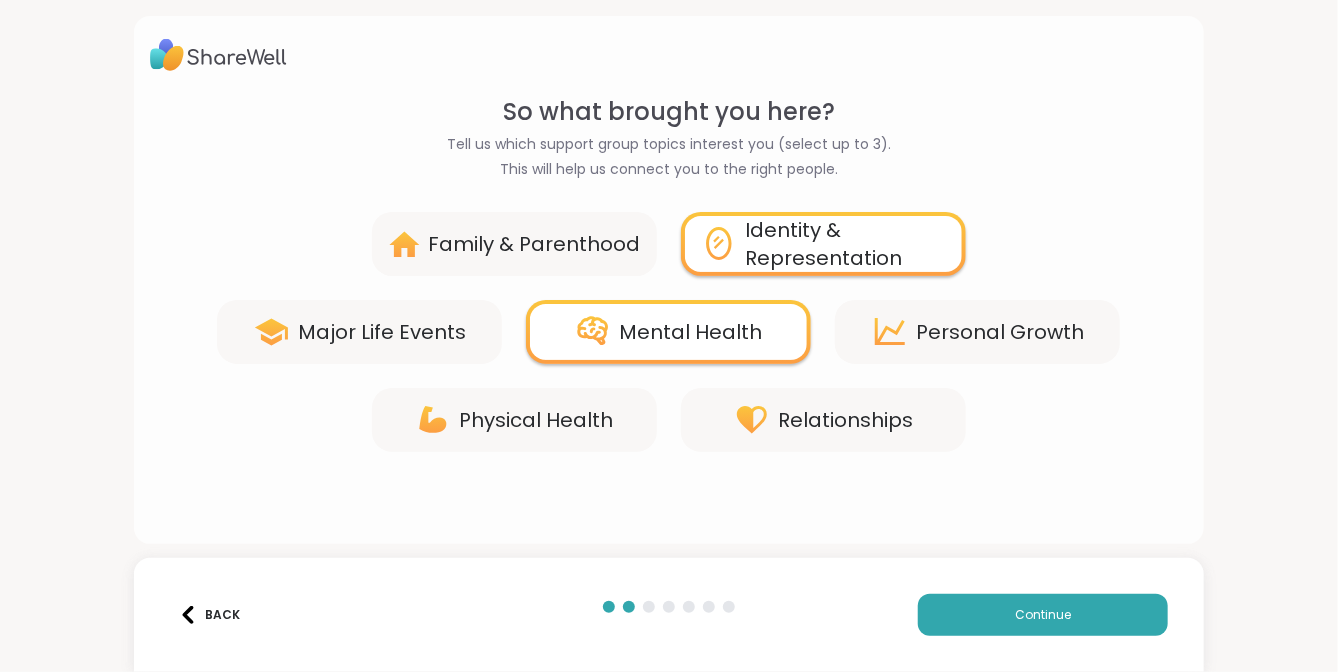 click on "Personal Growth" at bounding box center (1000, 332) 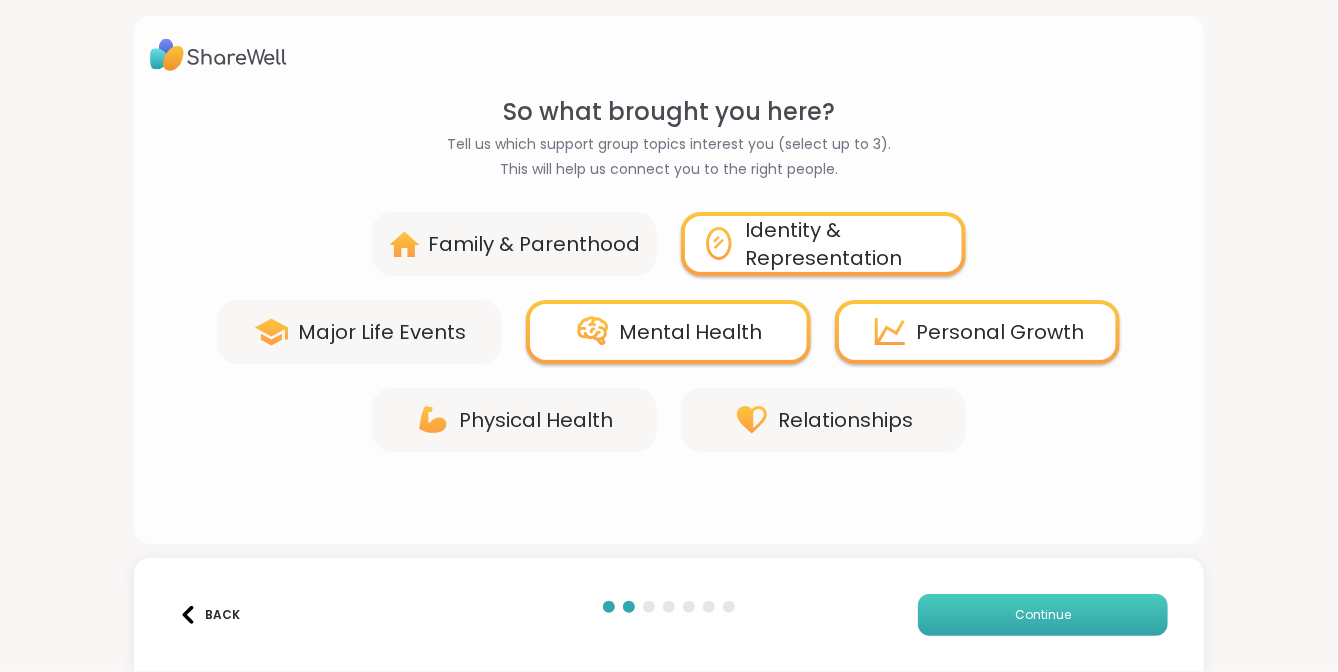 click on "Continue" at bounding box center (1043, 615) 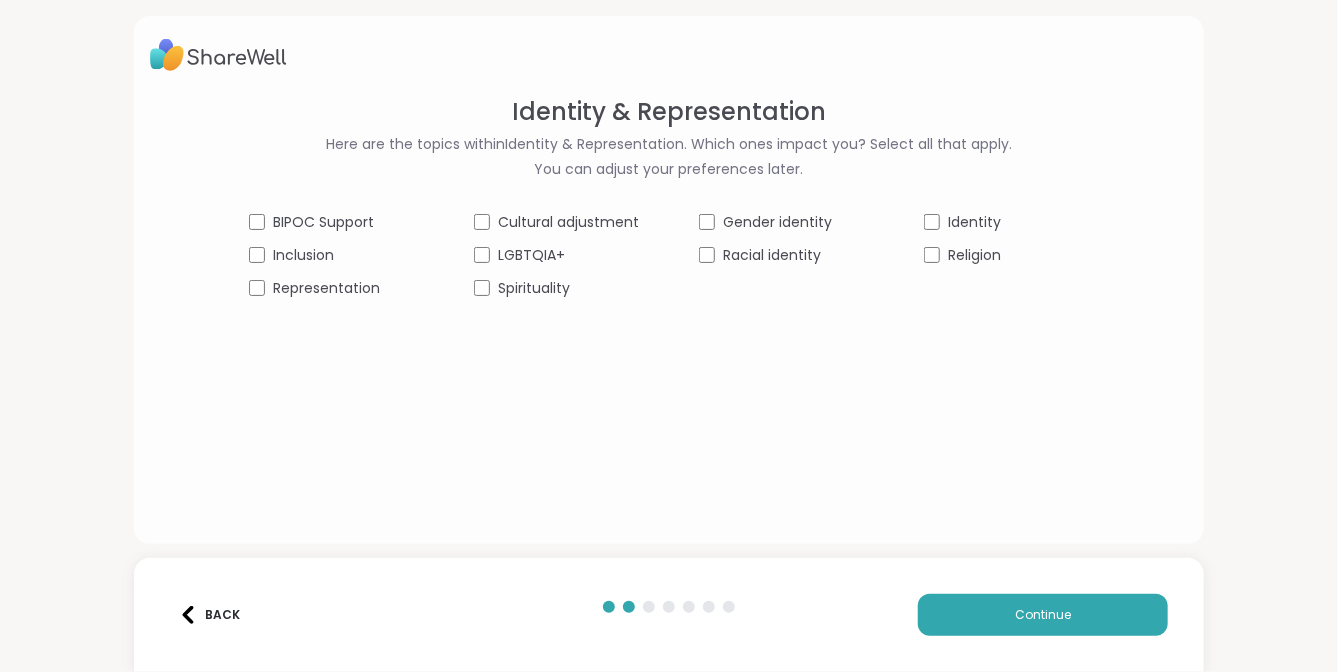 click on "Back" at bounding box center (209, 615) 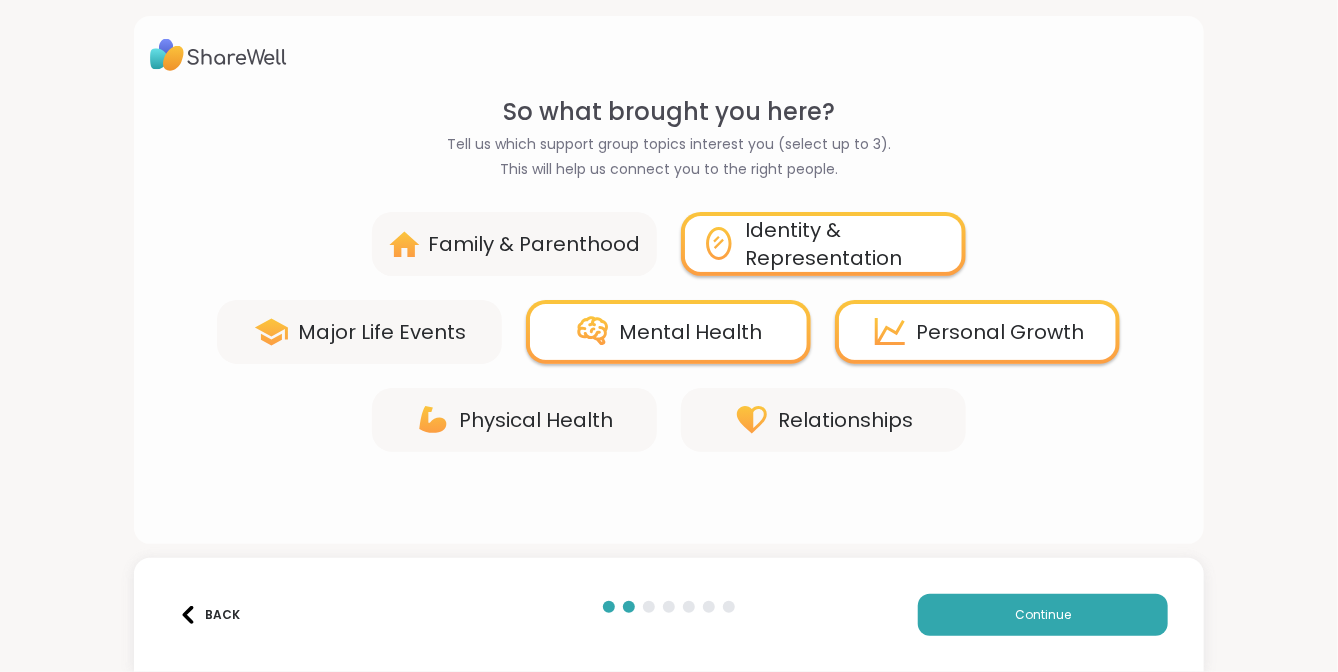 click on "Identity & Representation" at bounding box center (845, 244) 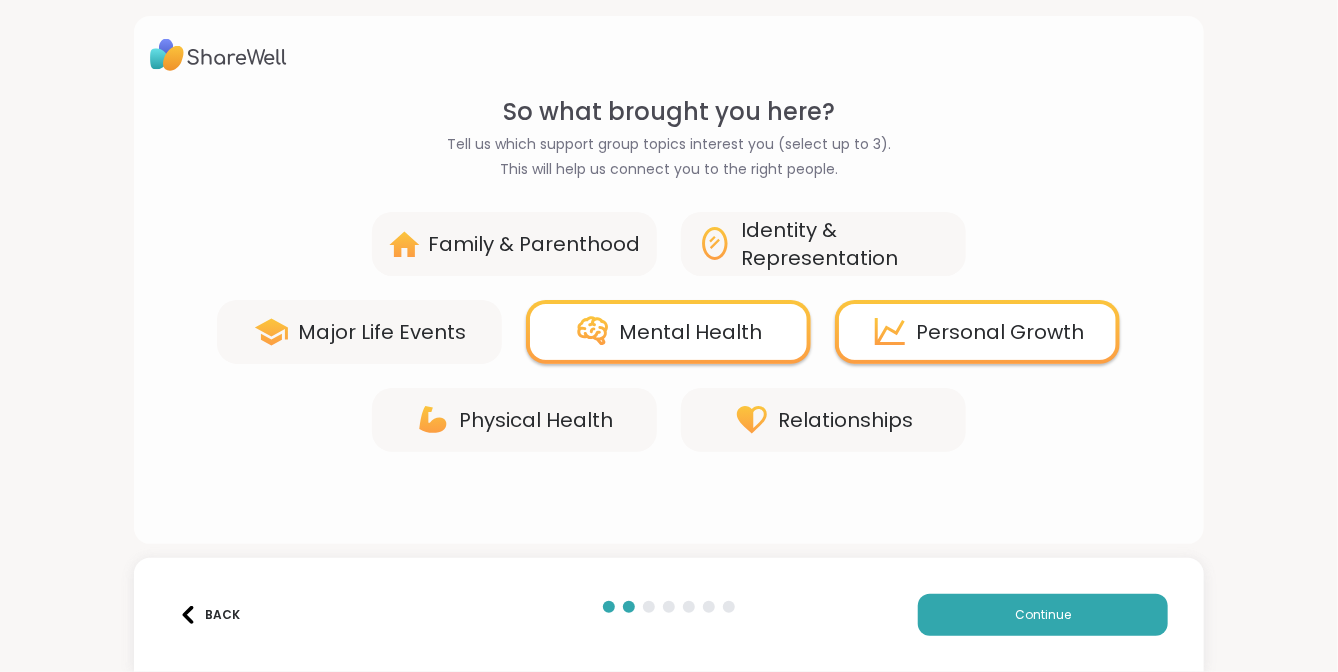 click on "Major Life Events" at bounding box center (382, 332) 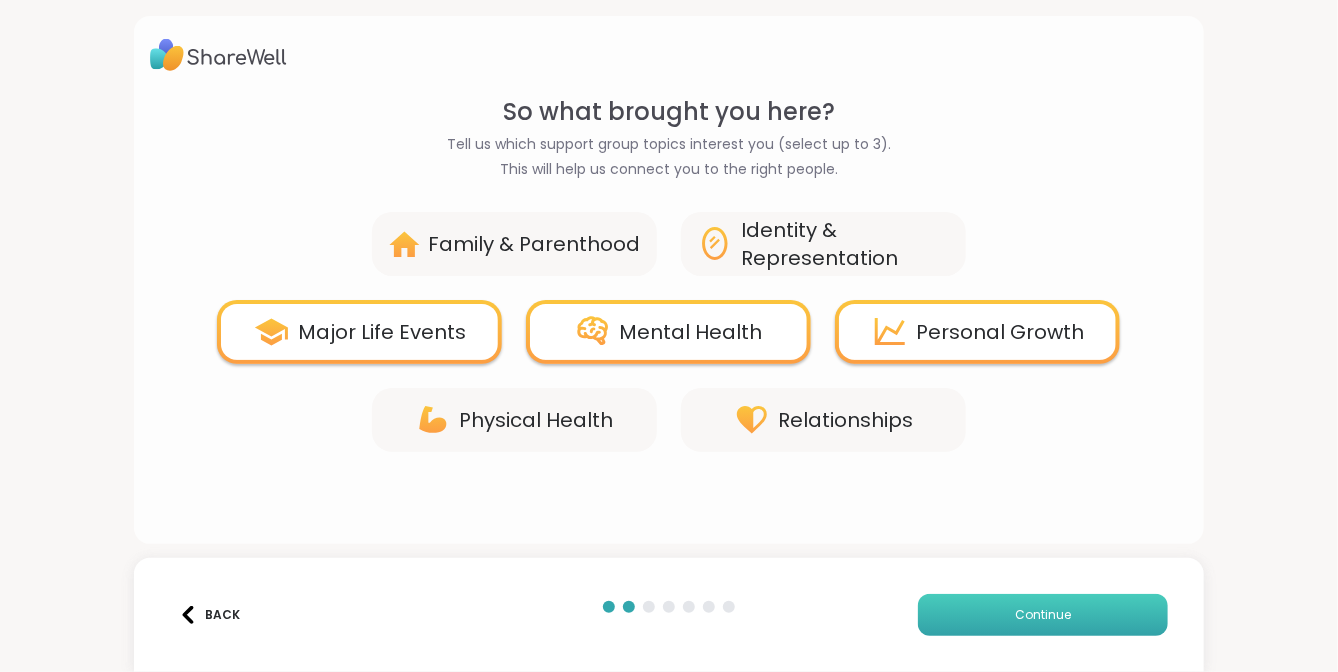 click on "Continue" at bounding box center (1043, 615) 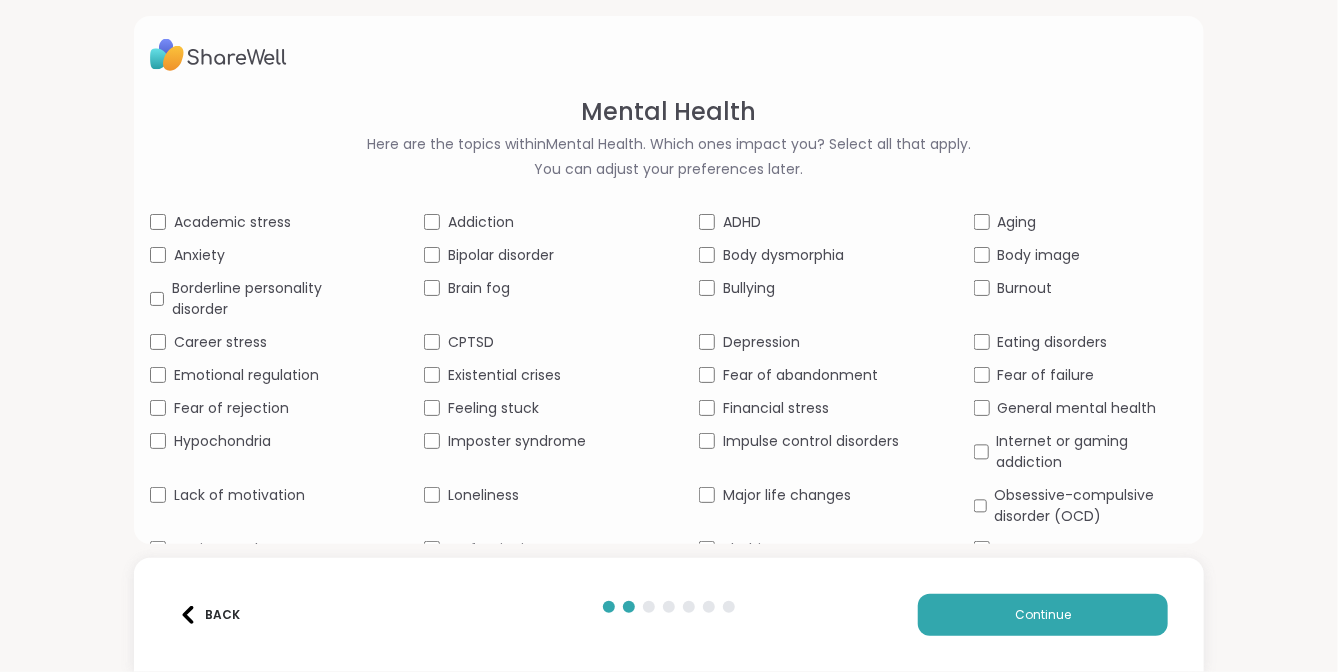 click on "Mental Health Here are the topics within  Mental Health . Which ones impact you? Select all that apply. You can adjust your preferences later. Academic stress Addiction ADHD Aging Anxiety Bipolar disorder Body dysmorphia Body image Borderline personality disorder Brain fog Bullying Burnout Career stress CPTSD Depression Eating disorders Emotional regulation Existential crises Fear of abandonment Fear of failure Fear of rejection Feeling stuck Financial stress General mental health Hypochondria Imposter syndrome Impulse control disorders Internet or gaming addiction Lack of motivation Loneliness Major life changes Obsessive-compulsive disorder (OCD) Panic attacks Perfectionism Phobias PTSD Recovery Seasonal Affective Disorder Self-esteem Shame Social anxiety Stress management Suicidal thoughts" at bounding box center (669, 280) 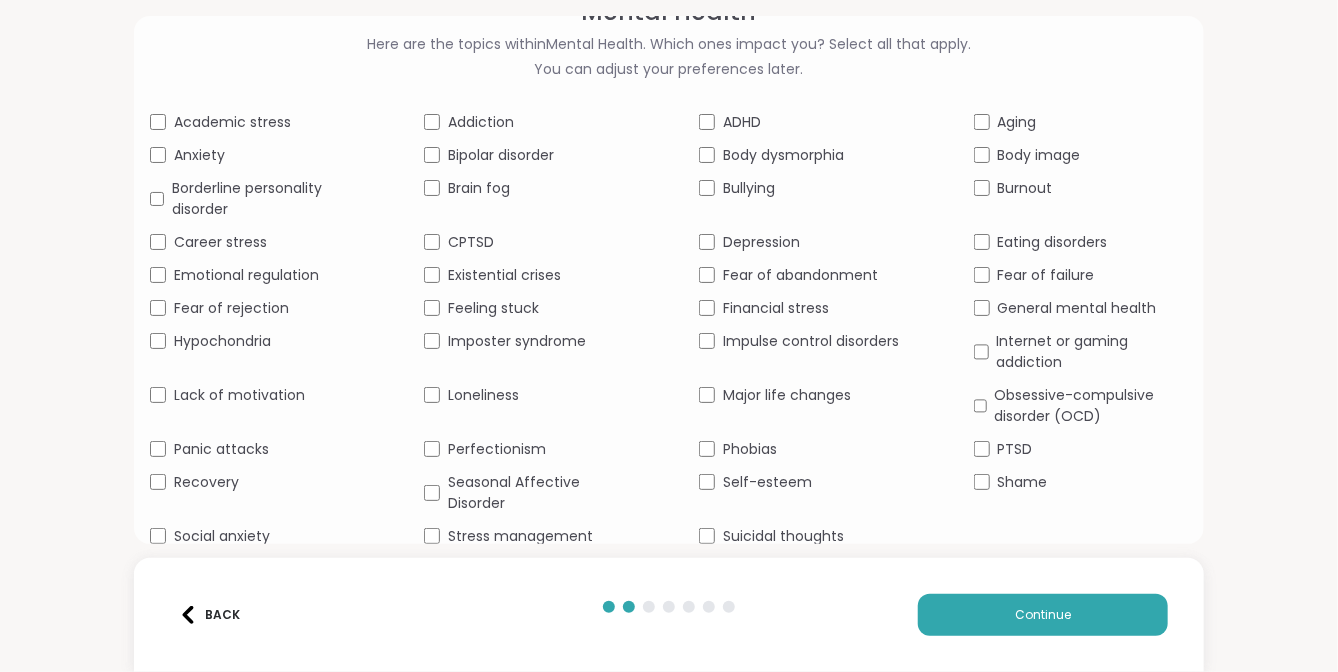 scroll, scrollTop: 102, scrollLeft: 0, axis: vertical 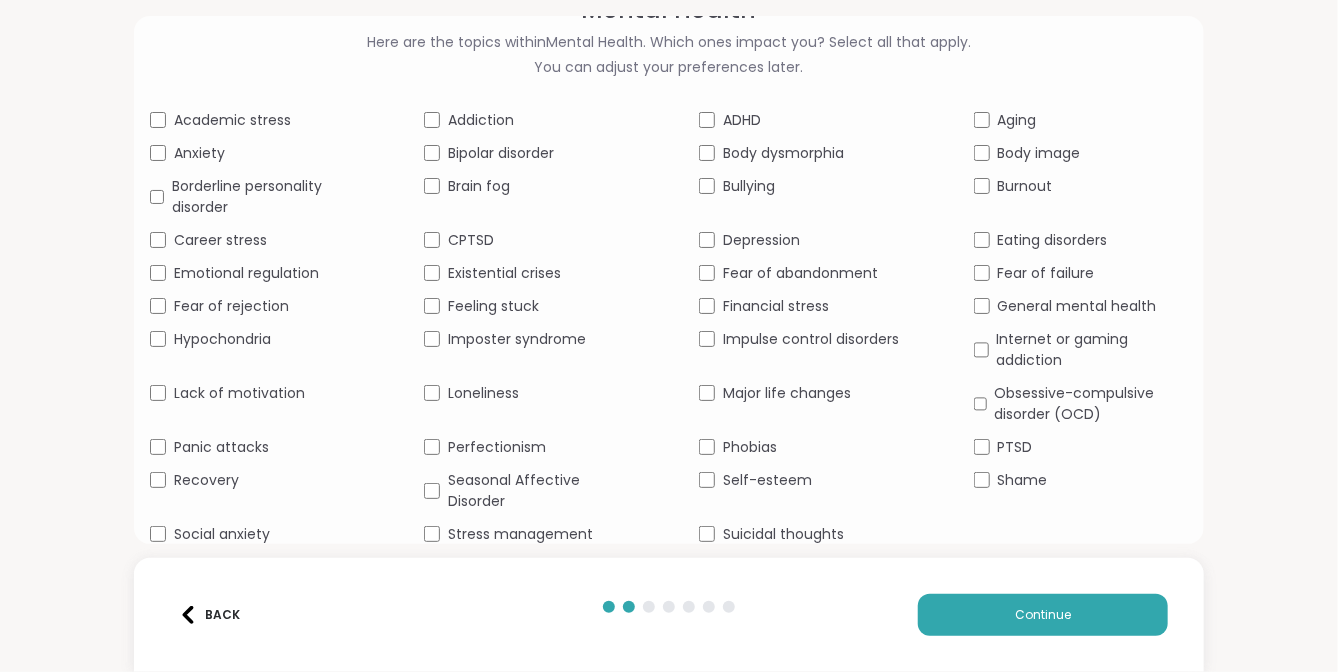 click on "Academic stress Addiction ADHD Aging Anxiety Bipolar disorder Body dysmorphia Body image Borderline personality disorder Brain fog Bullying Burnout Career stress CPTSD Depression Eating disorders Emotional regulation Existential crises Fear of abandonment Fear of failure Fear of rejection Feeling stuck Financial stress General mental health Hypochondria Imposter syndrome Impulse control disorders Internet or gaming addiction Lack of motivation Loneliness Major life changes Obsessive-compulsive disorder (OCD) Panic attacks Perfectionism Phobias PTSD Recovery Seasonal Affective Disorder Self-esteem Shame Social anxiety Stress management Suicidal thoughts" at bounding box center [669, 327] 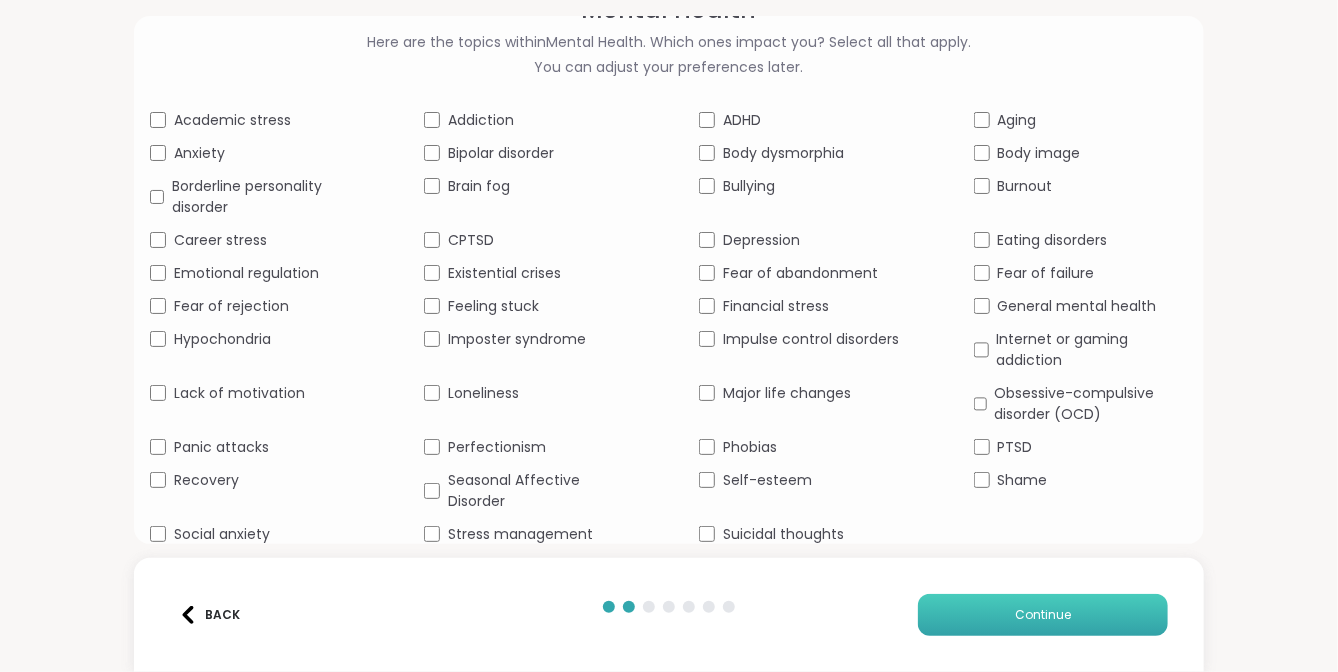click on "Continue" at bounding box center [1043, 615] 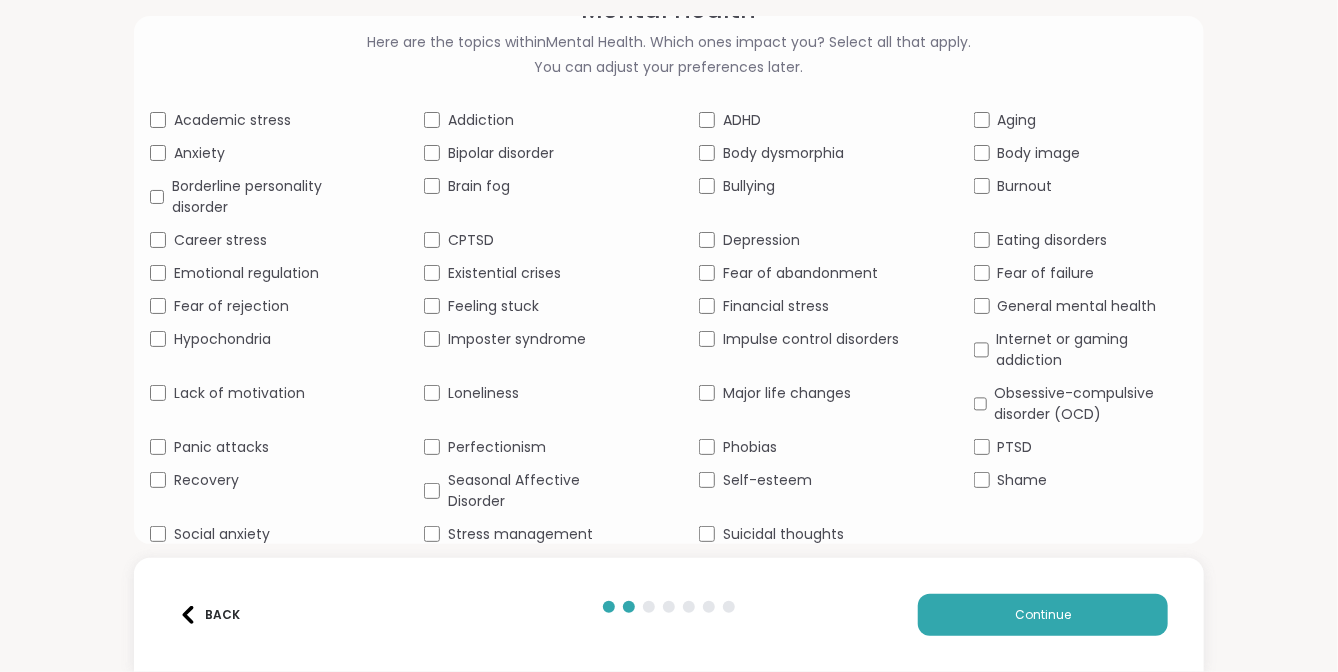 scroll, scrollTop: 0, scrollLeft: 0, axis: both 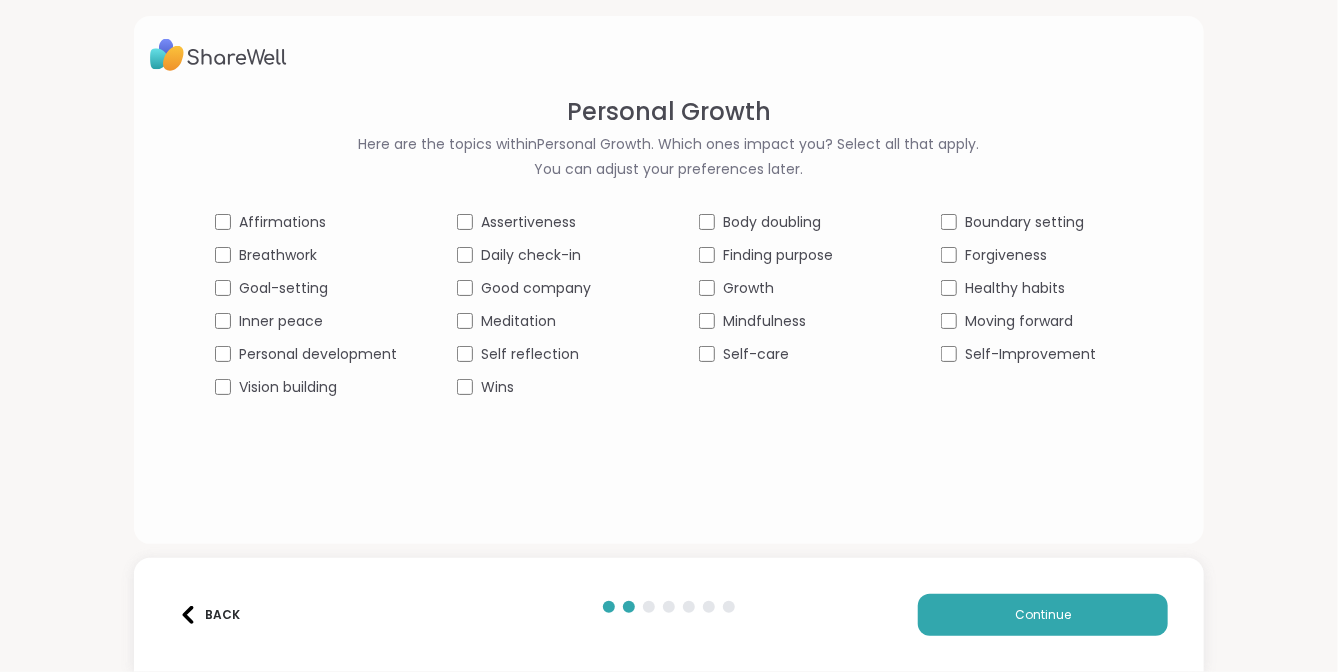 click on "Affirmations Assertiveness Body doubling Boundary setting Breathwork Daily check-in Finding purpose Forgiveness Goal-setting Good company Growth Healthy habits Inner peace Meditation Mindfulness Moving forward Personal development Self reflection Self-care Self-Improvement Vision building Wins" at bounding box center (669, 305) 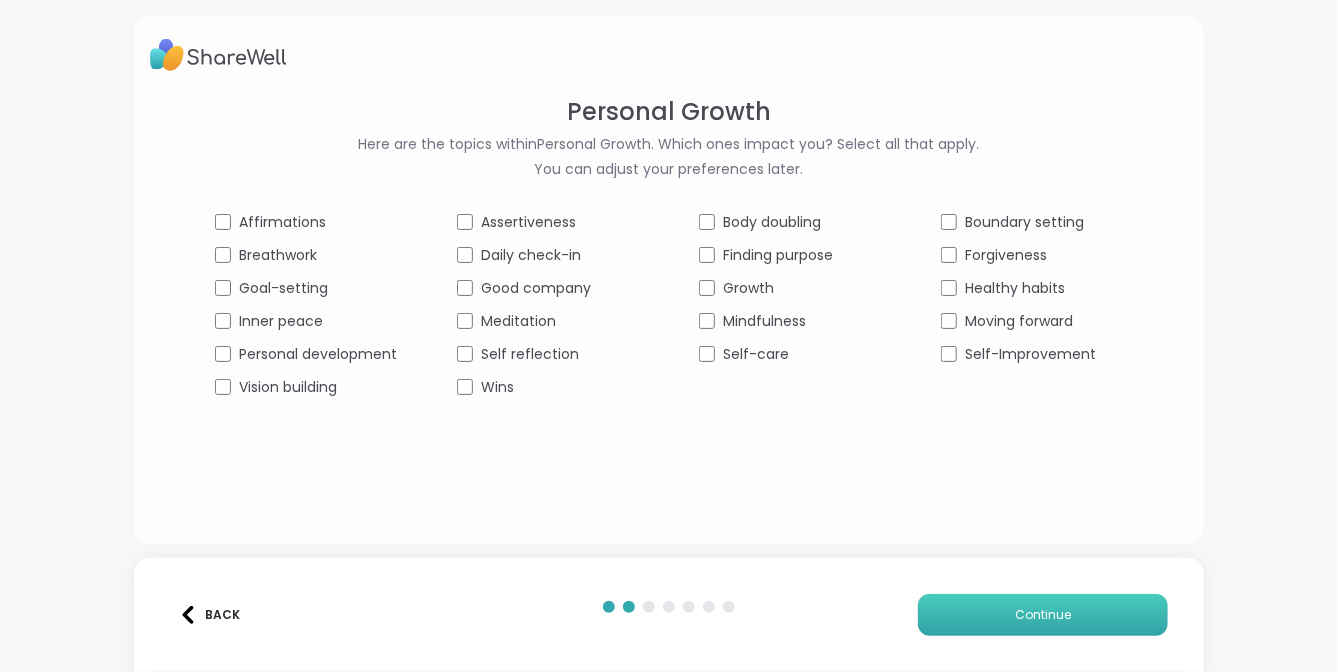 click on "Continue" at bounding box center [1043, 615] 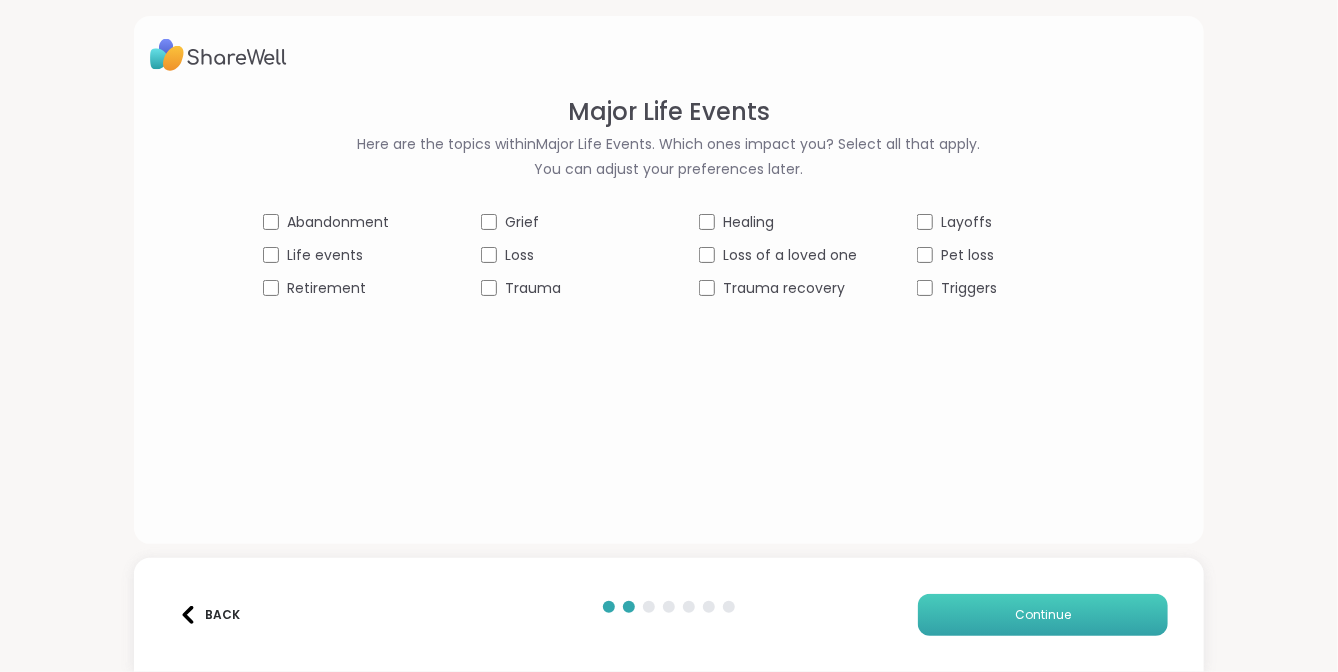 click on "Continue" at bounding box center [1043, 615] 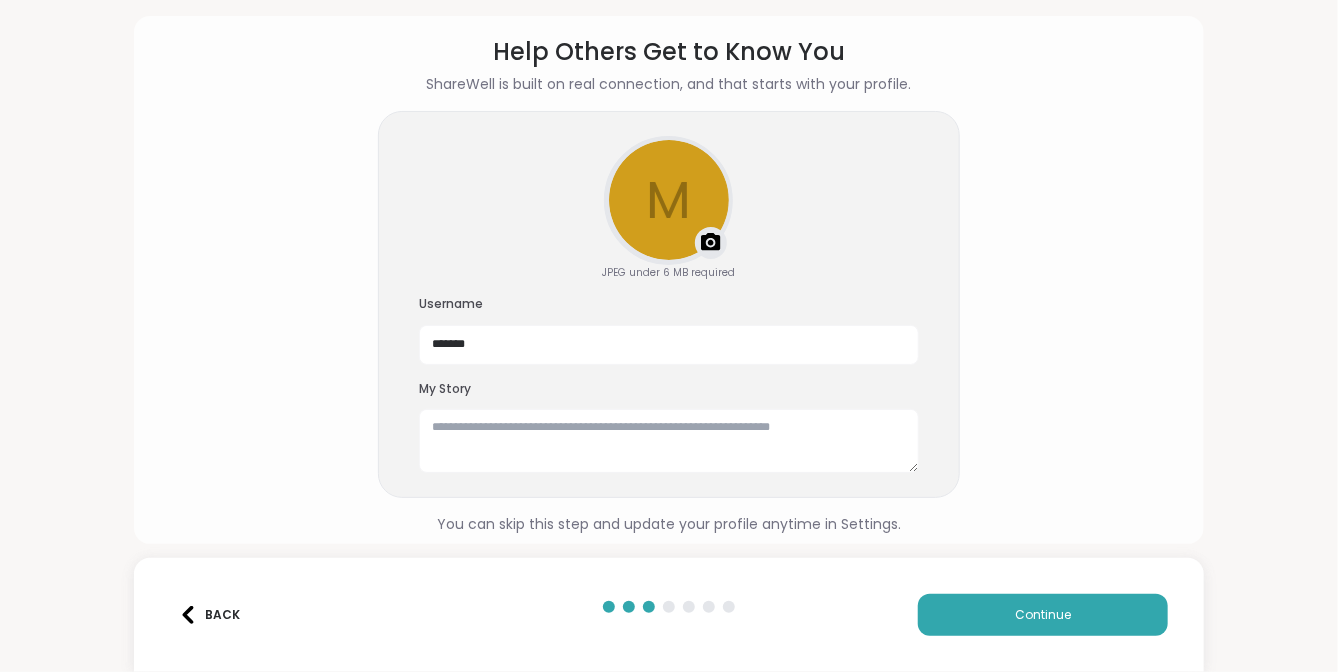 scroll, scrollTop: 61, scrollLeft: 0, axis: vertical 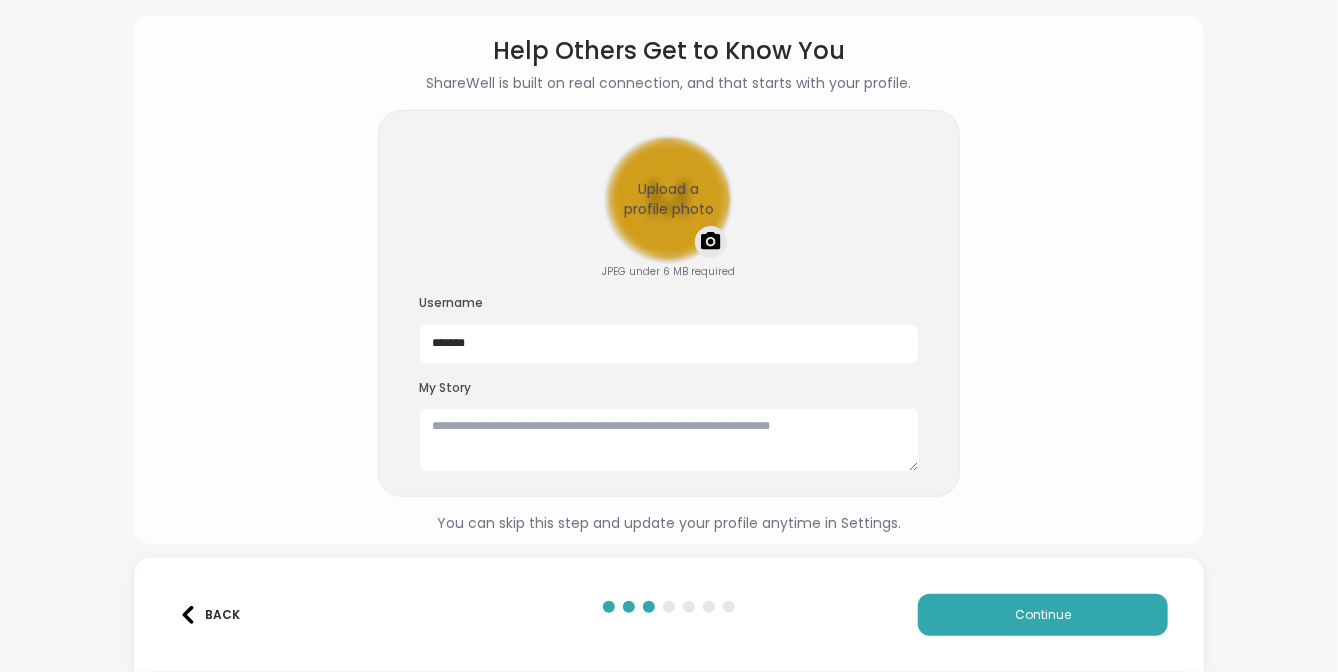 click on "Upload a profile photo" at bounding box center (668, 199) 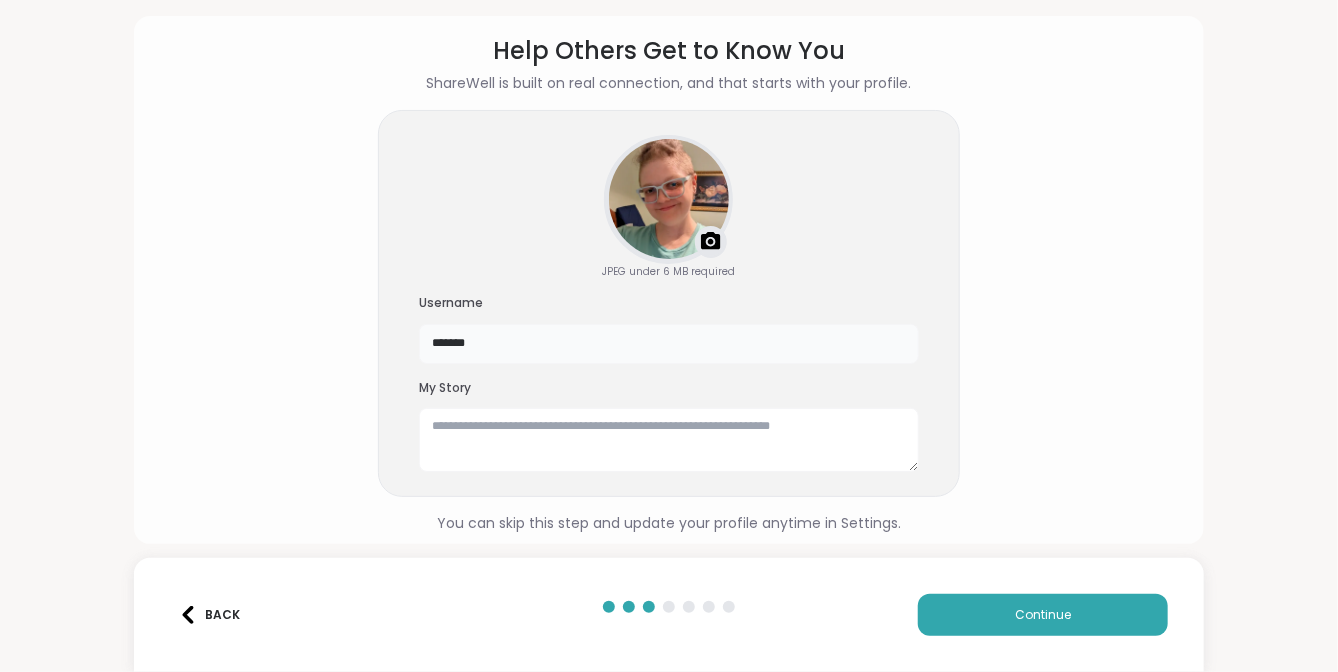 click on "*******" at bounding box center (669, 344) 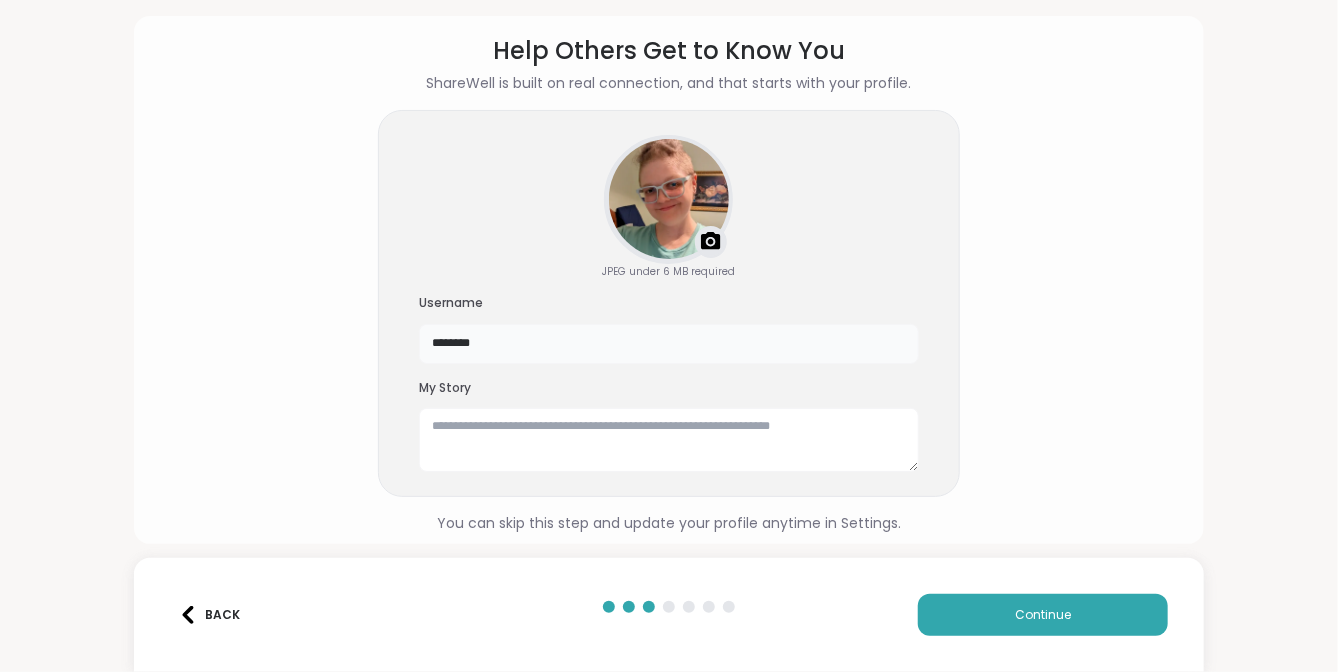 type on "********" 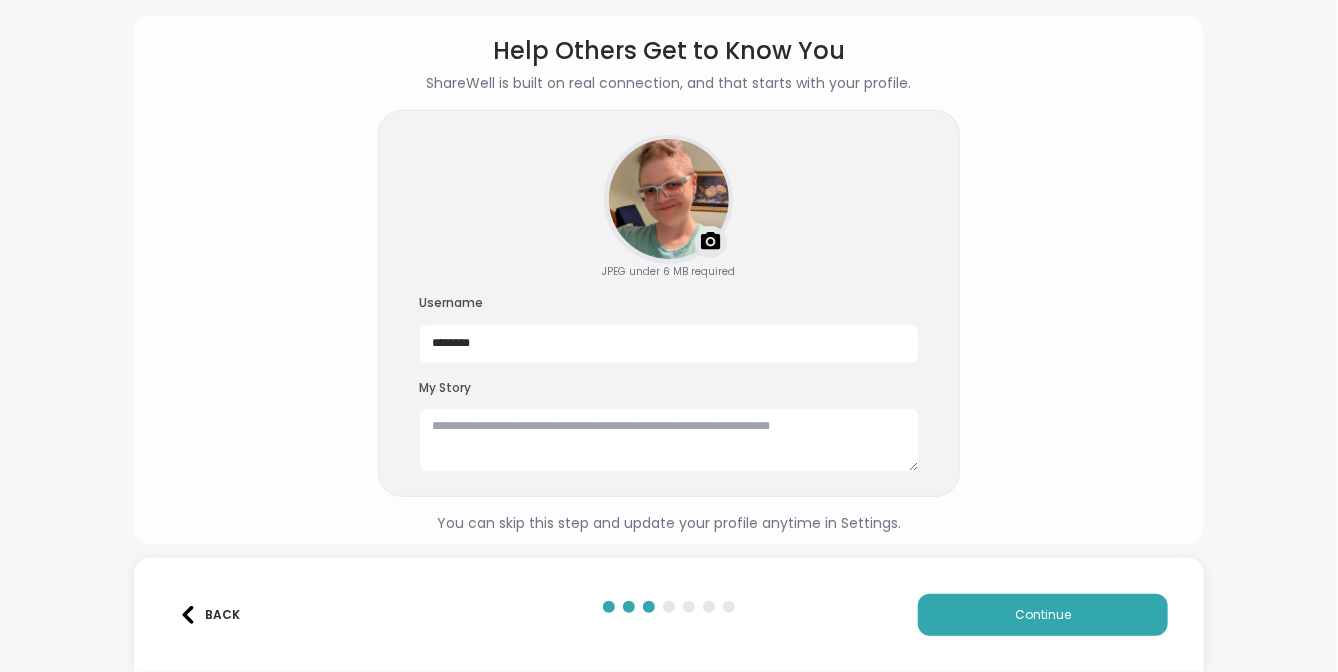 click on "Help Others Get to Know You ShareWell is built on real connection, and that starts with your profile. JPEG under 6 MB required Username   ******** My Story   You can skip this step and update your profile anytime in Settings." at bounding box center (669, 281) 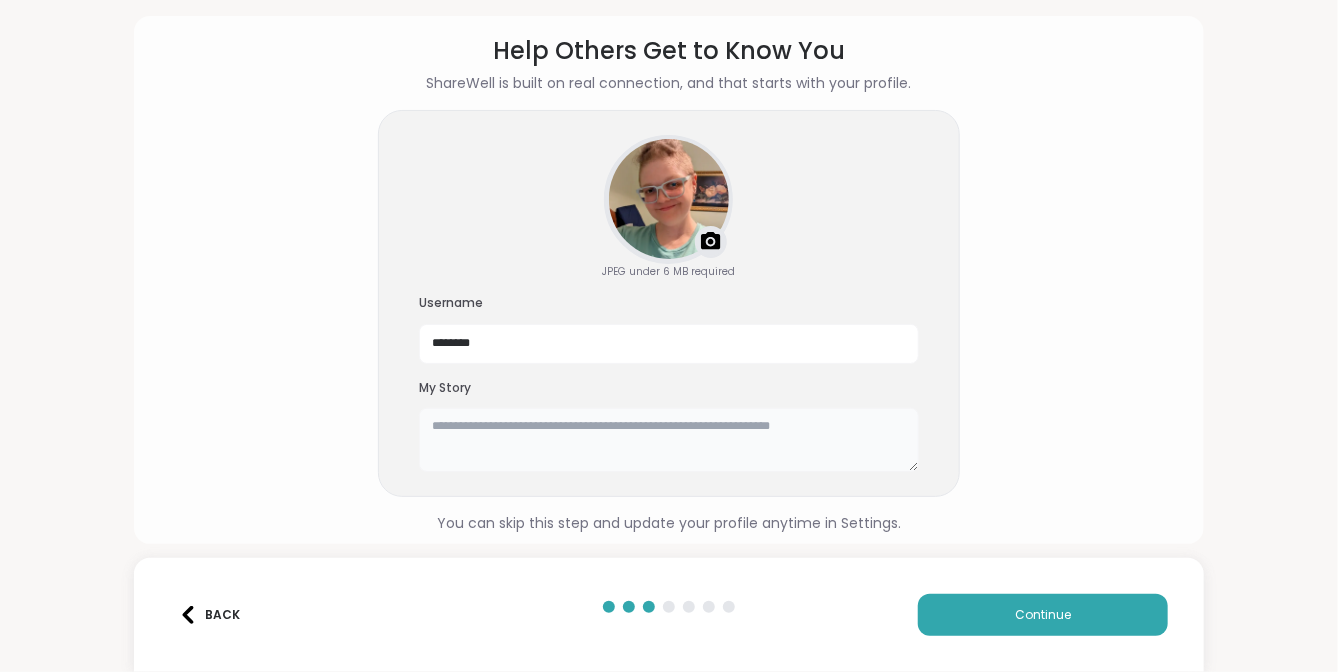 click at bounding box center [669, 440] 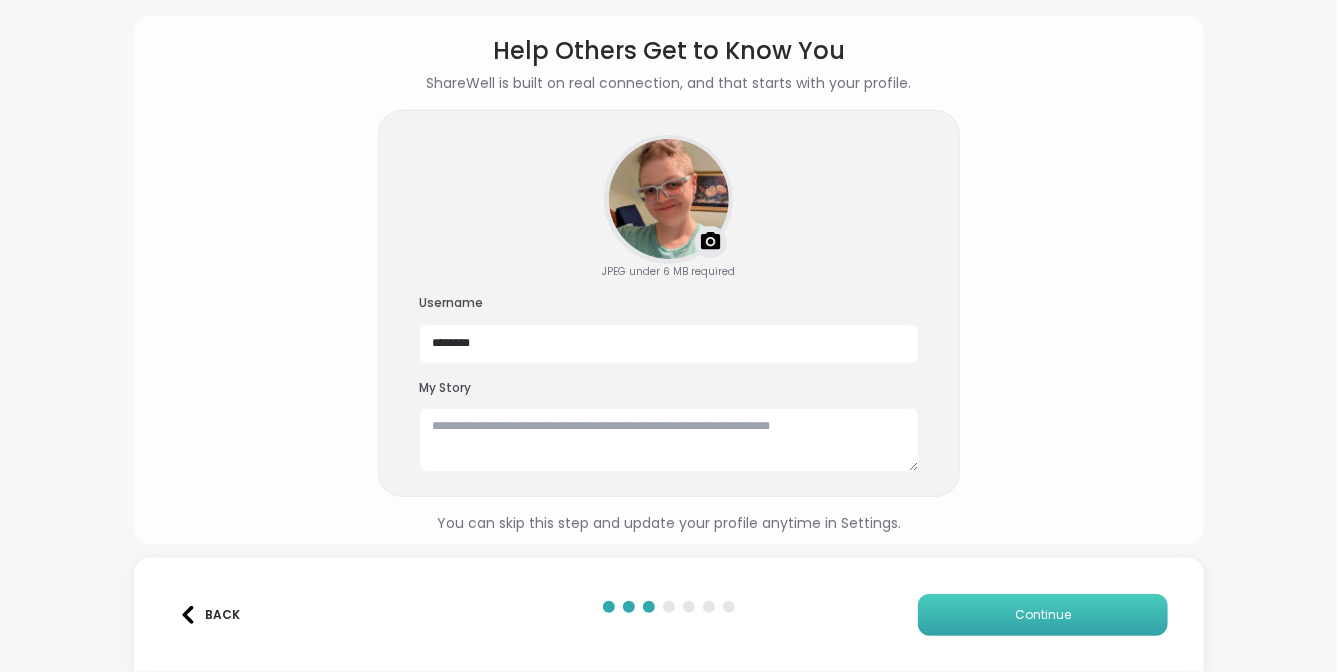click on "Continue" at bounding box center [1043, 615] 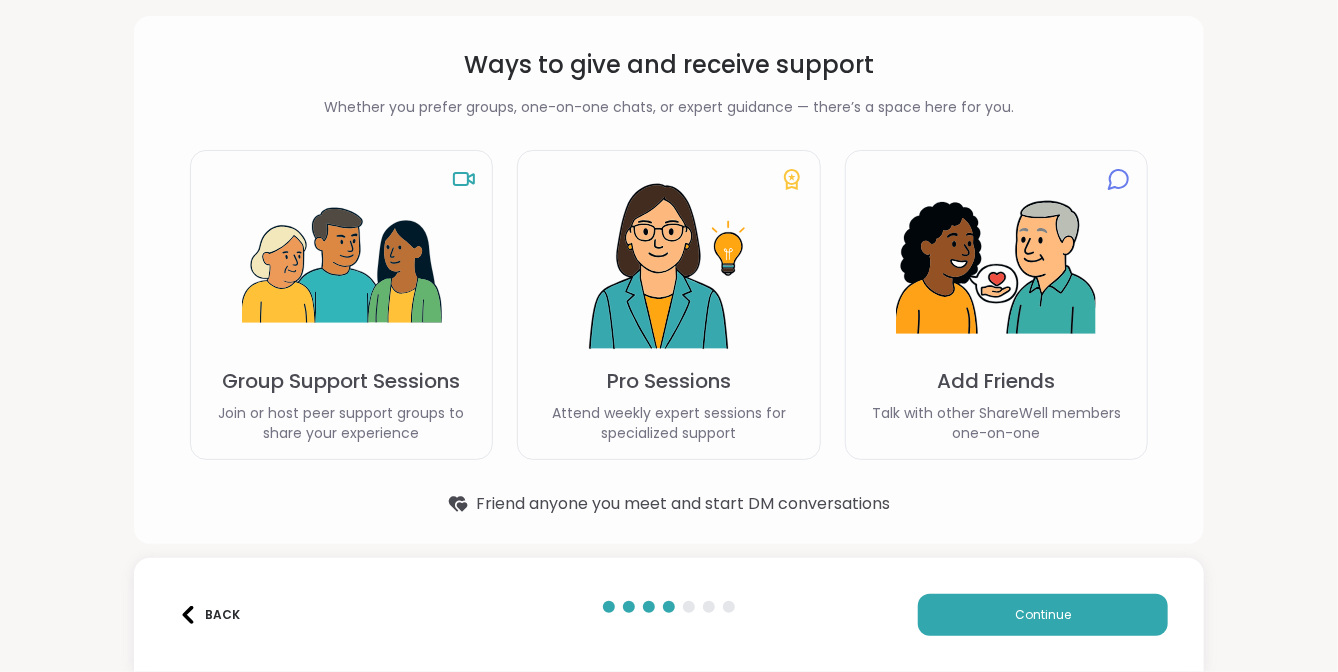 scroll, scrollTop: 64, scrollLeft: 0, axis: vertical 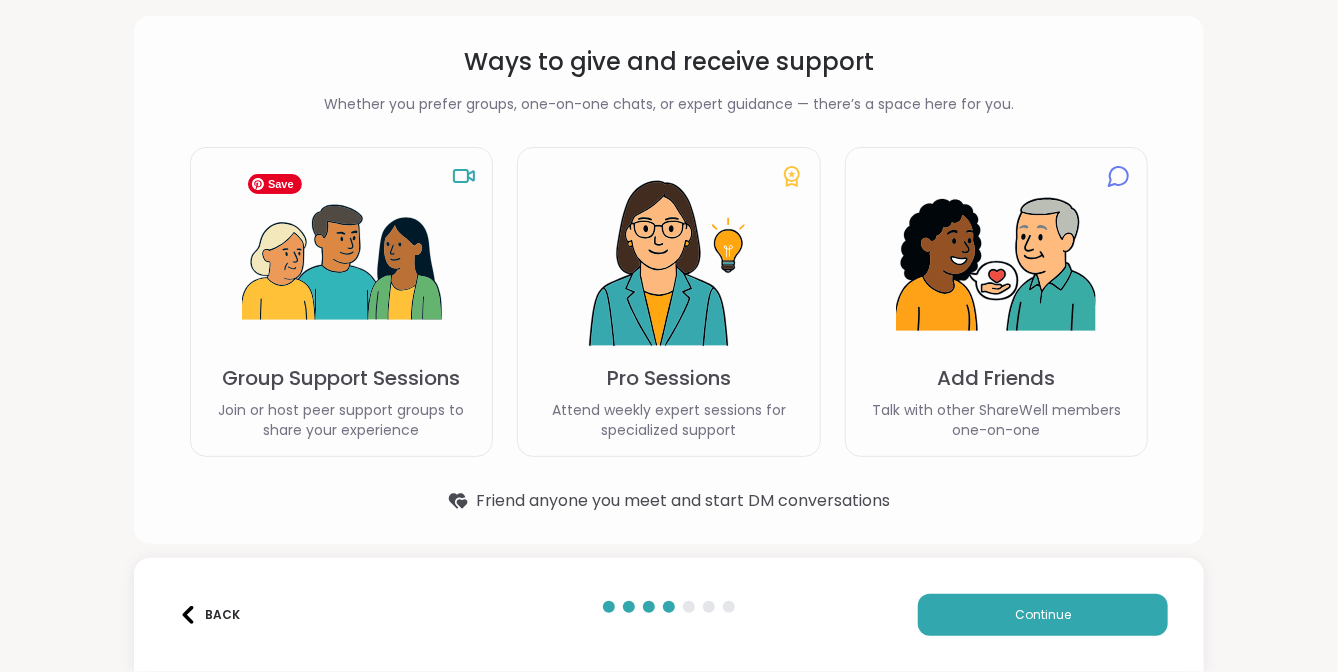 click at bounding box center [342, 264] 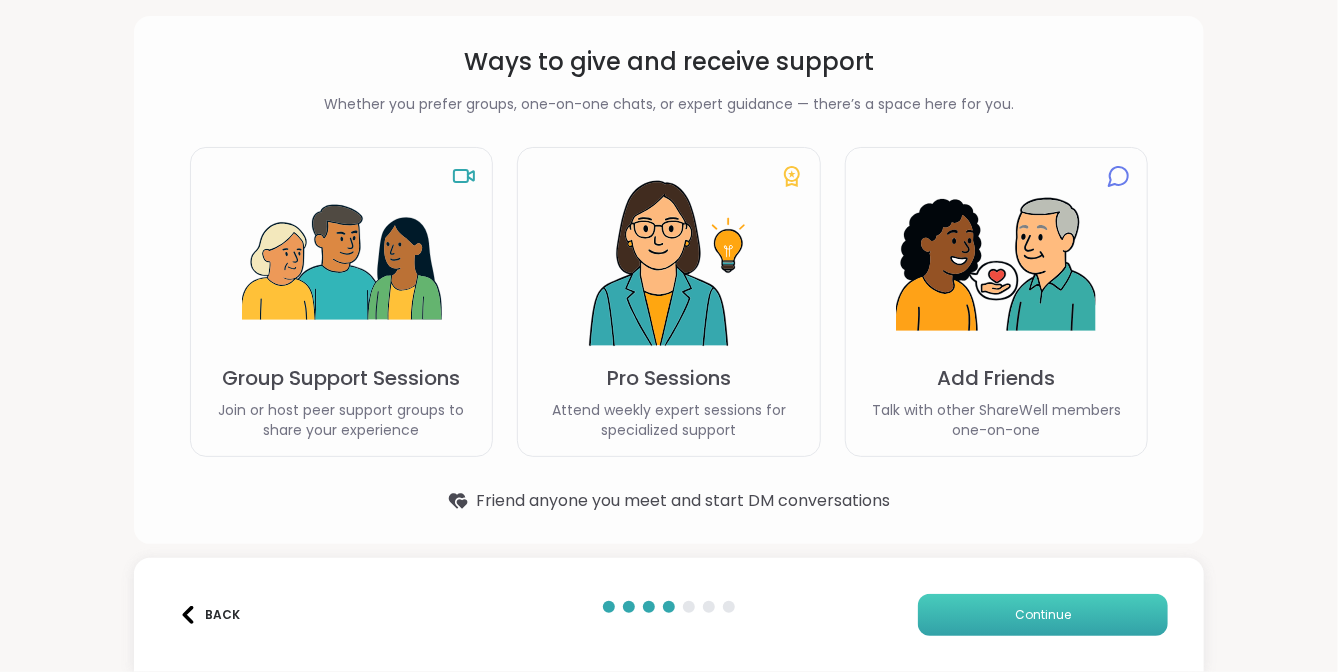 click on "Continue" at bounding box center (1043, 615) 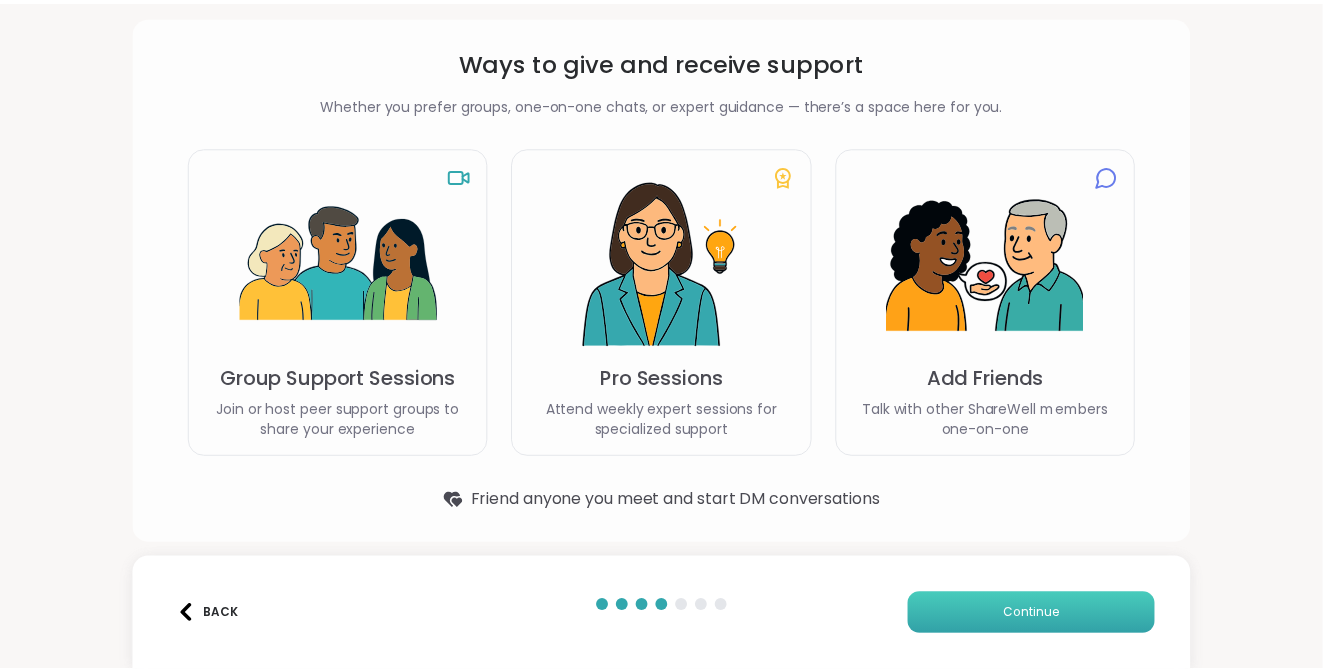scroll, scrollTop: 0, scrollLeft: 0, axis: both 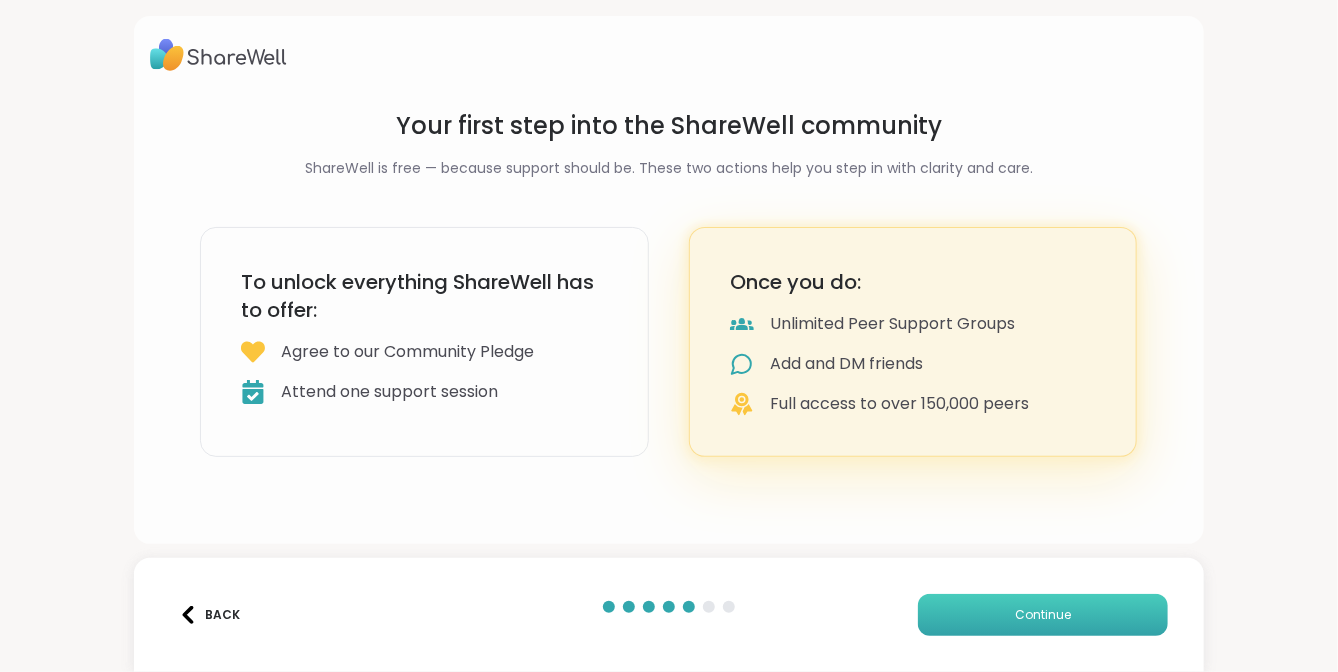 click on "Continue" at bounding box center [1043, 615] 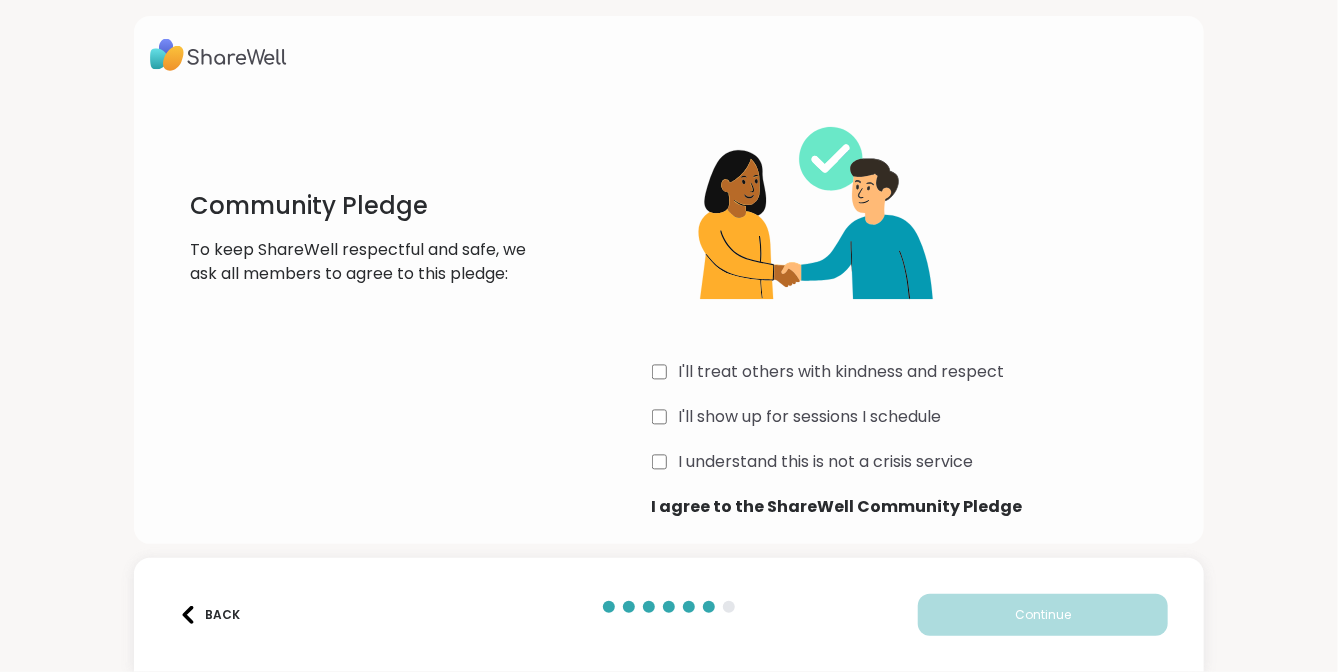 click on "Community Pledge To keep ShareWell respectful and safe, we ask all members to agree to this pledge: I'll treat others with kindness and respect I'll show up for sessions I schedule I understand this is not a crisis service I agree to the ShareWell Community Pledge" at bounding box center [669, 306] 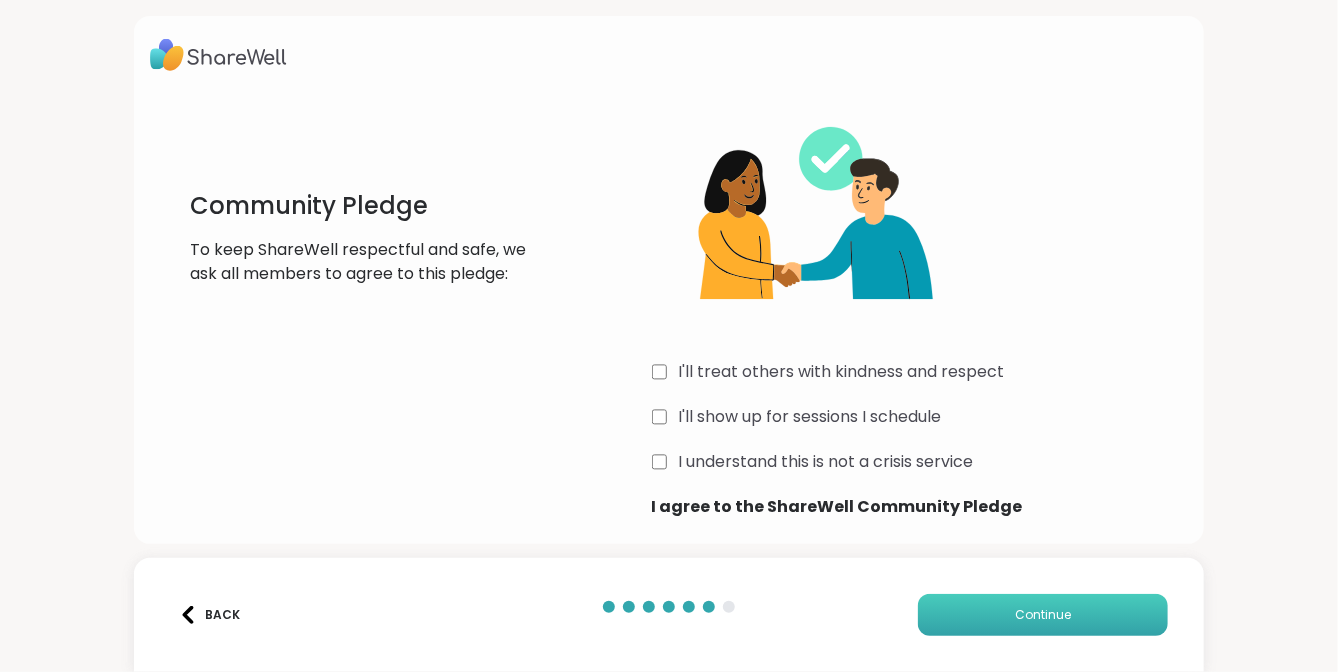 click on "Continue" at bounding box center (1043, 615) 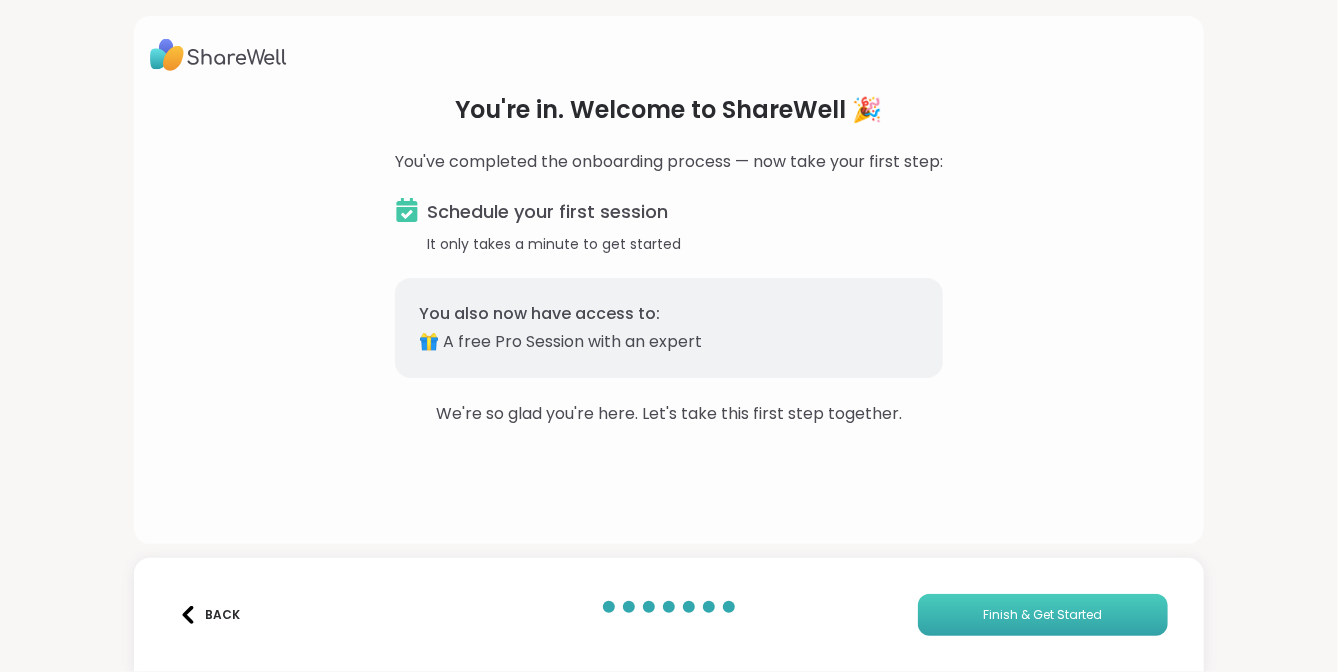 click on "Finish & Get Started" at bounding box center (1043, 615) 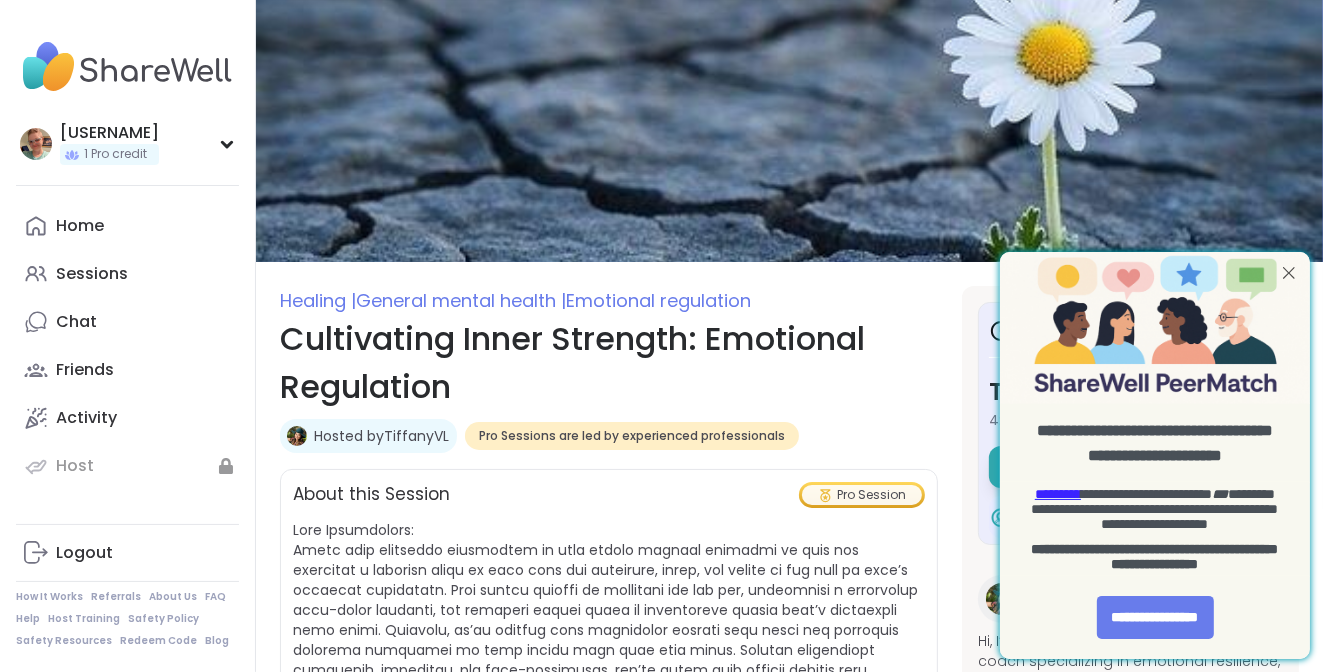 scroll, scrollTop: 0, scrollLeft: 0, axis: both 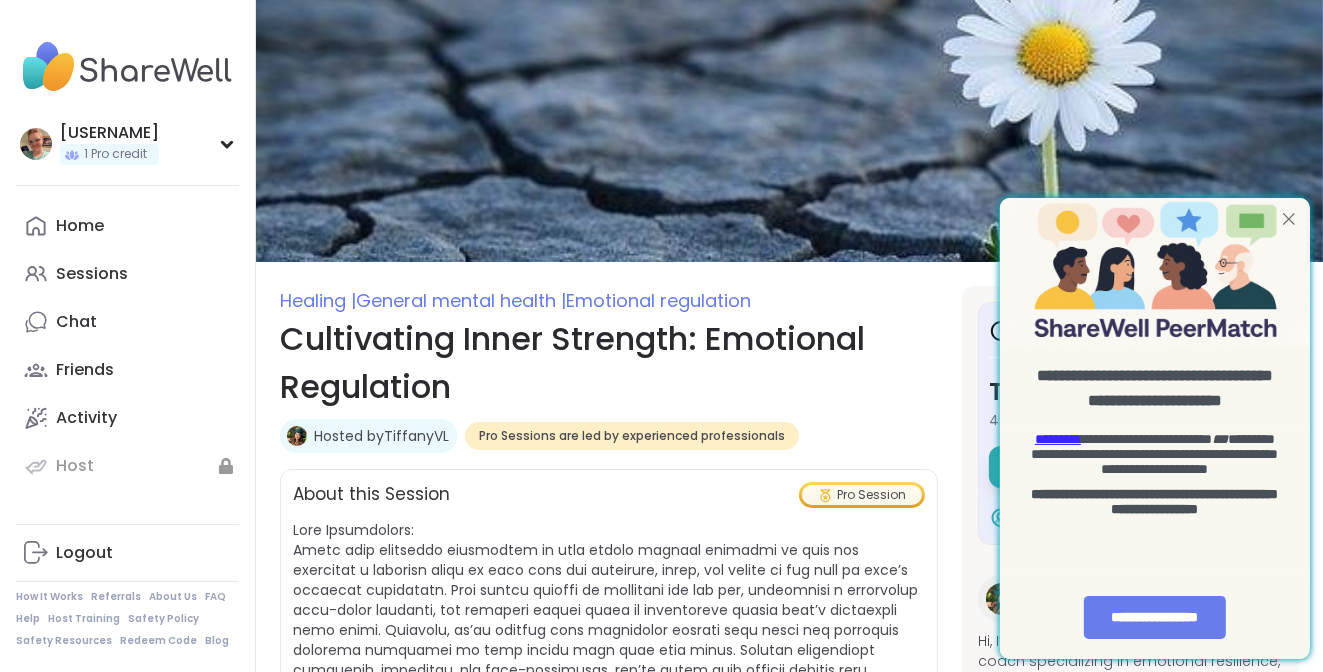 click at bounding box center [1288, 217] 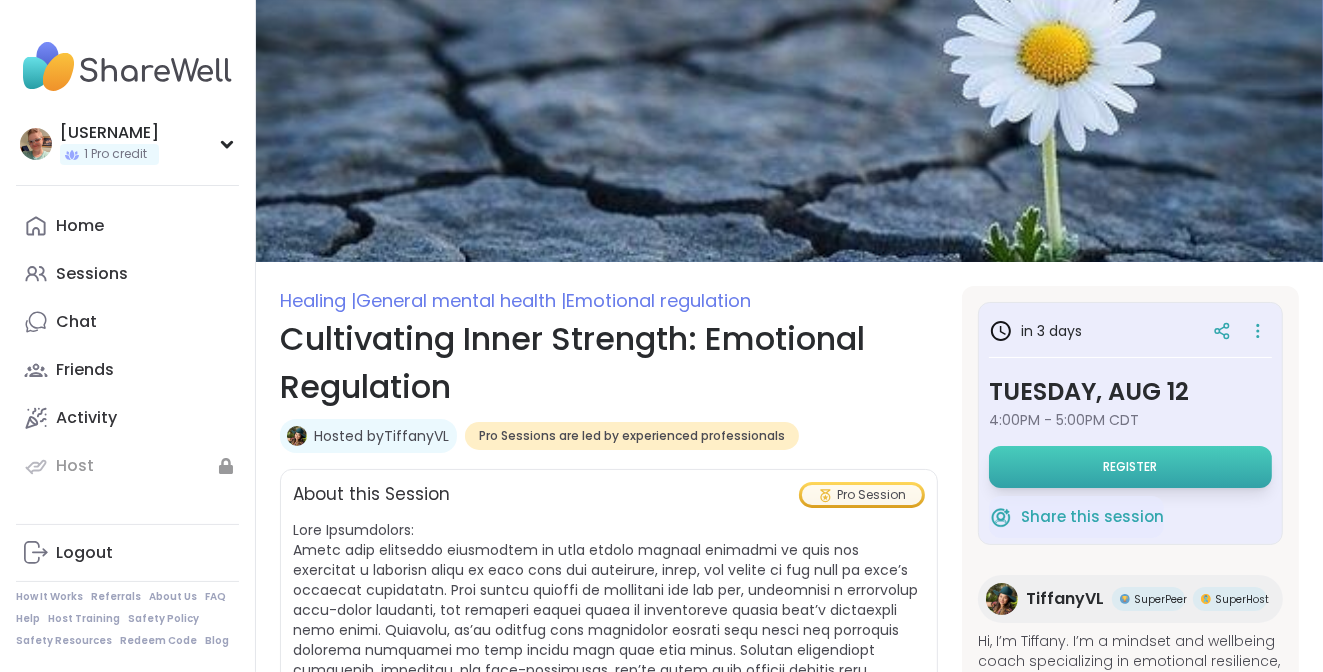 click on "Register" at bounding box center (1130, 467) 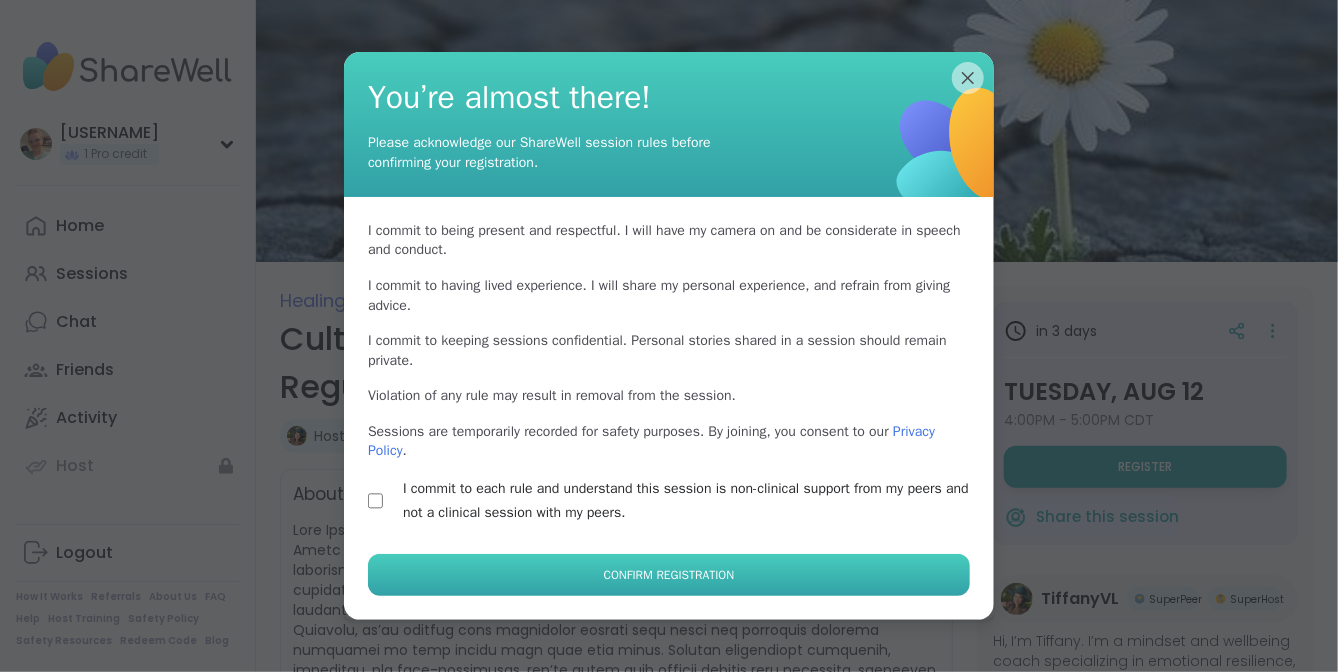 click on "Confirm Registration" at bounding box center [669, 575] 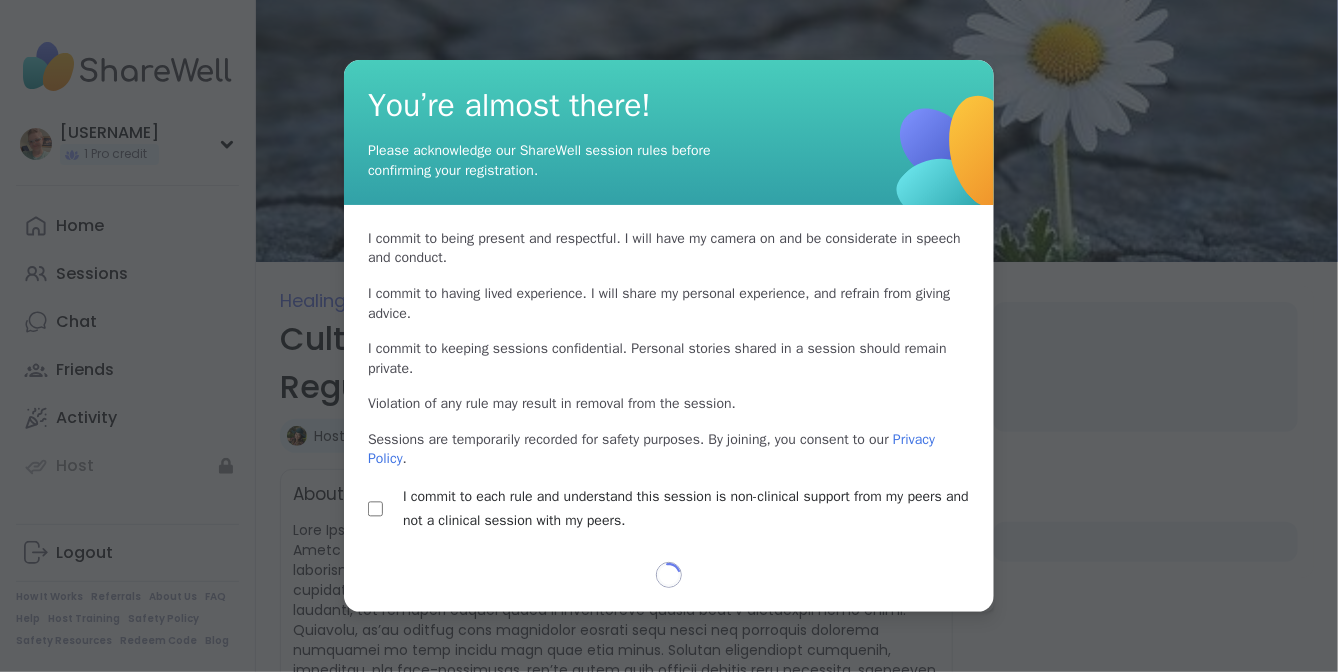 select on "**" 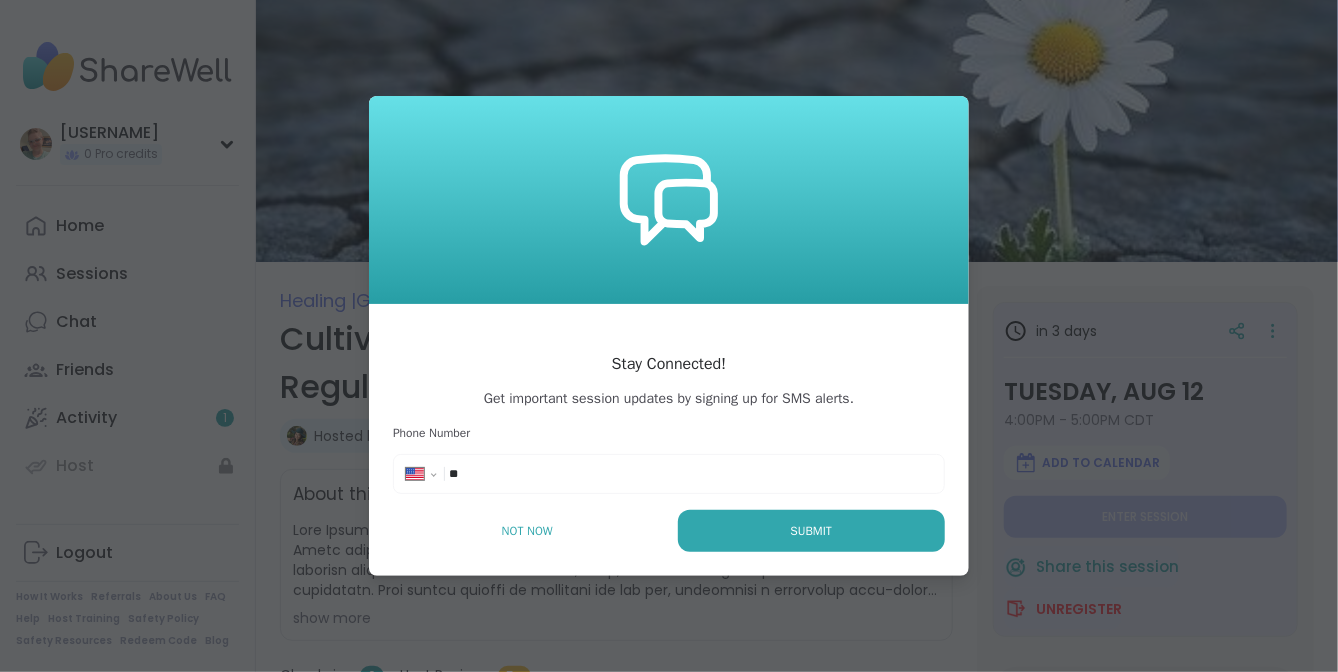 click on "**********" at bounding box center (669, 474) 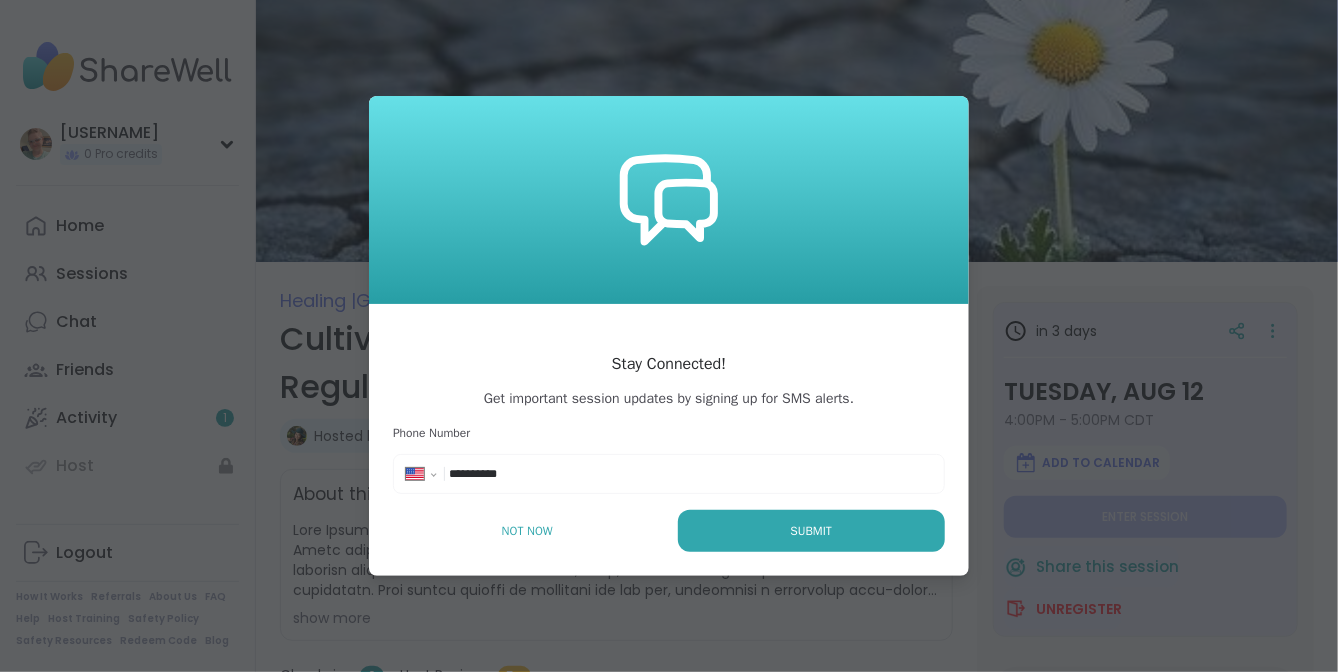 type on "**********" 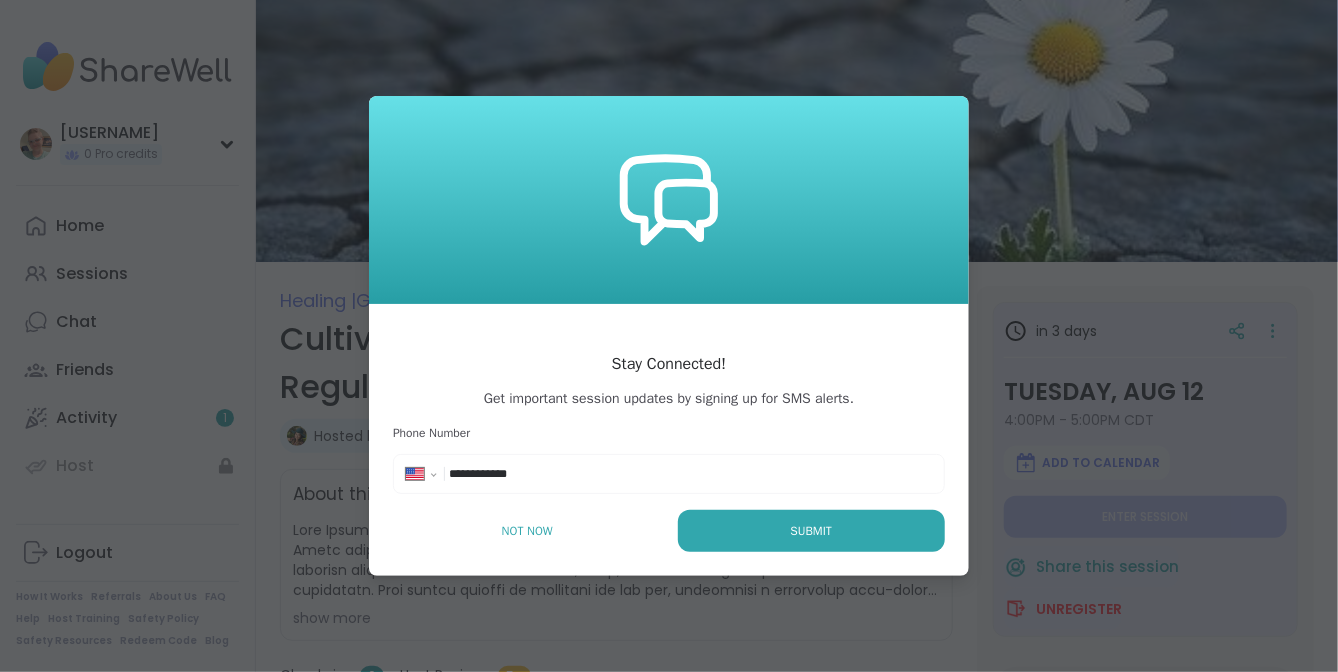 type on "*" 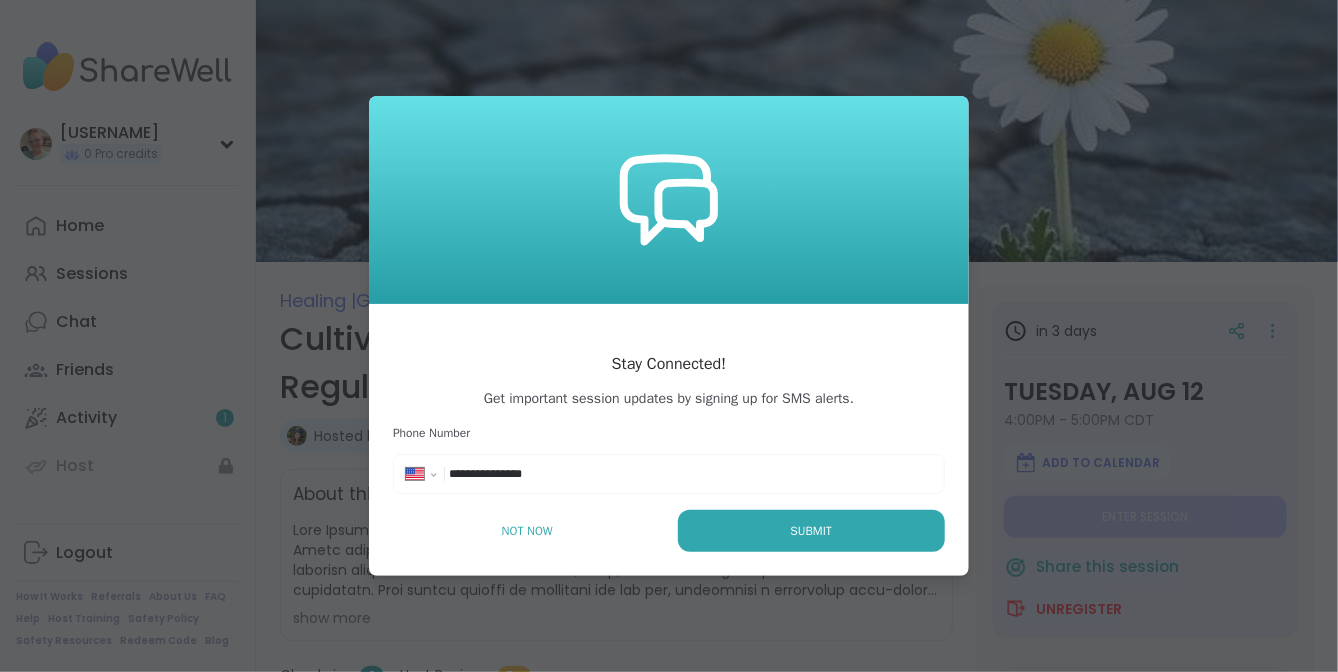 type on "**********" 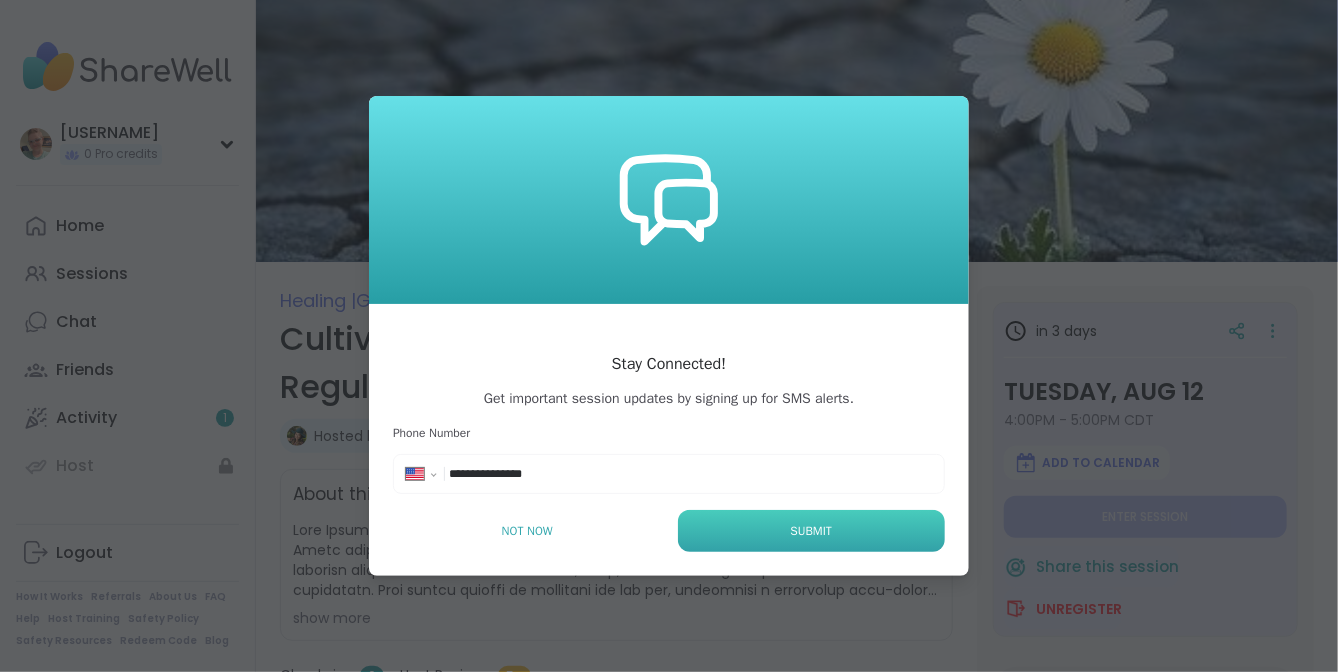 click on "Submit" at bounding box center [811, 531] 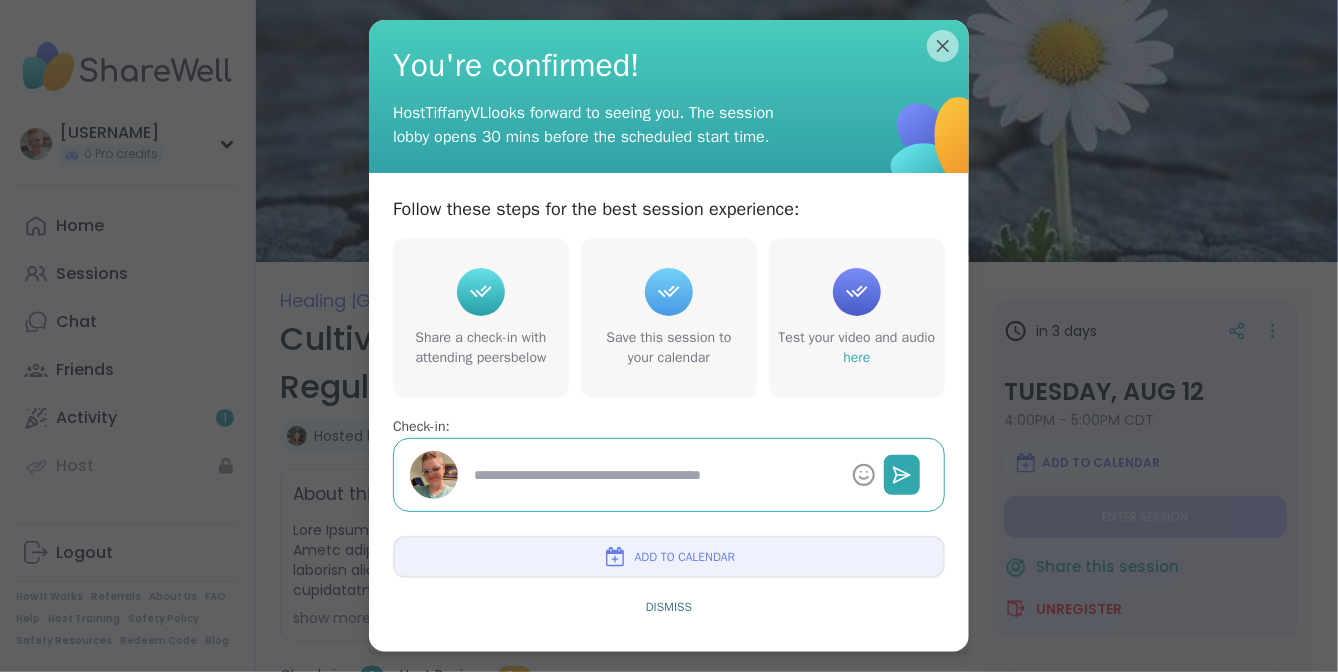 click on "Add to Calendar" at bounding box center (685, 557) 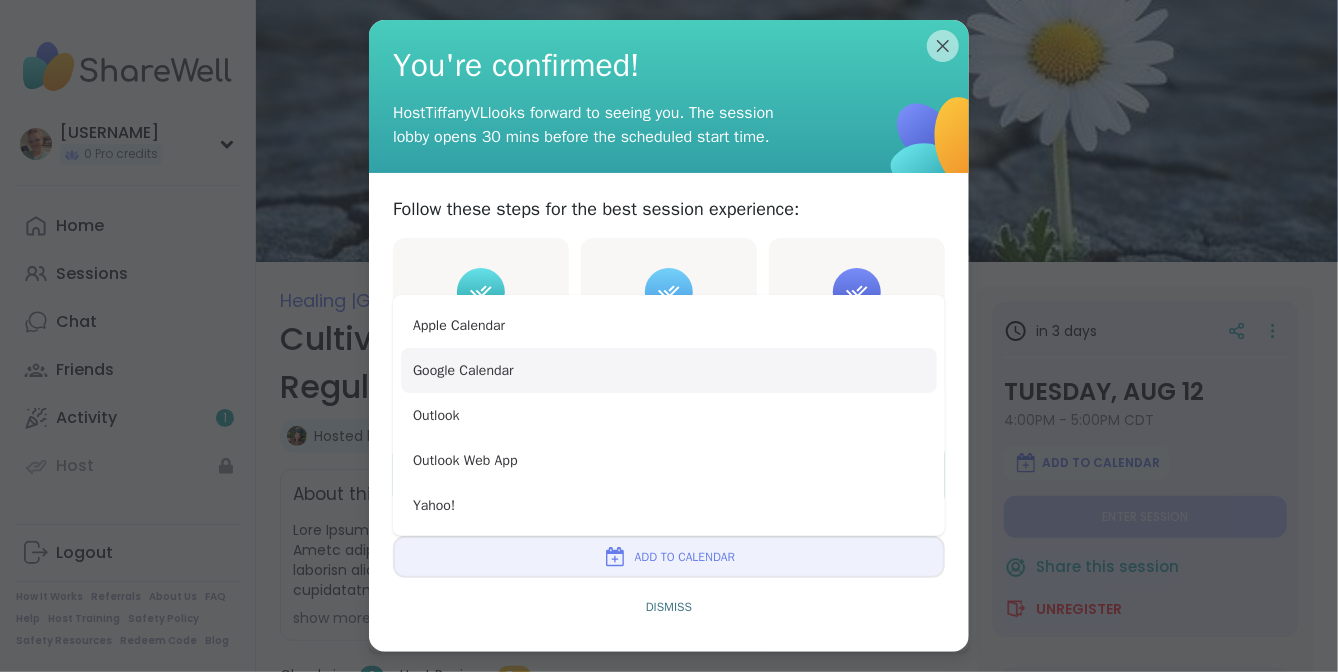 click on "Google Calendar" at bounding box center [669, 370] 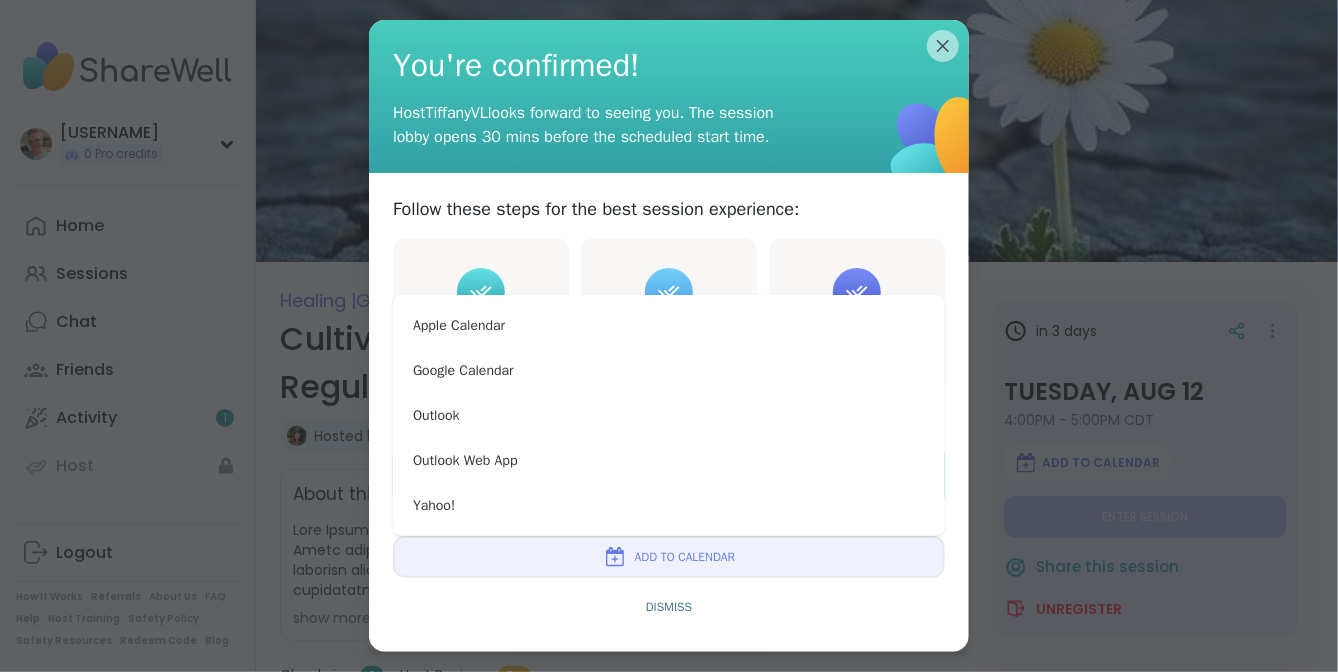 click on "Dismiss" at bounding box center [669, 607] 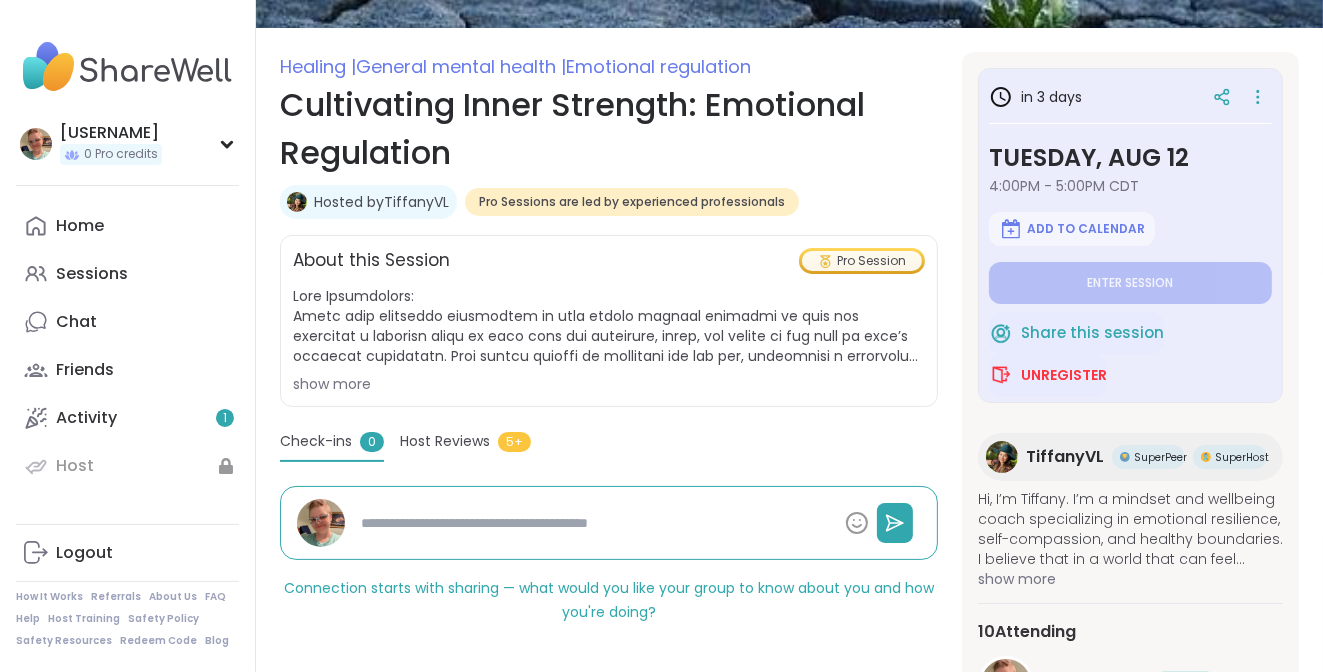 scroll, scrollTop: 200, scrollLeft: 0, axis: vertical 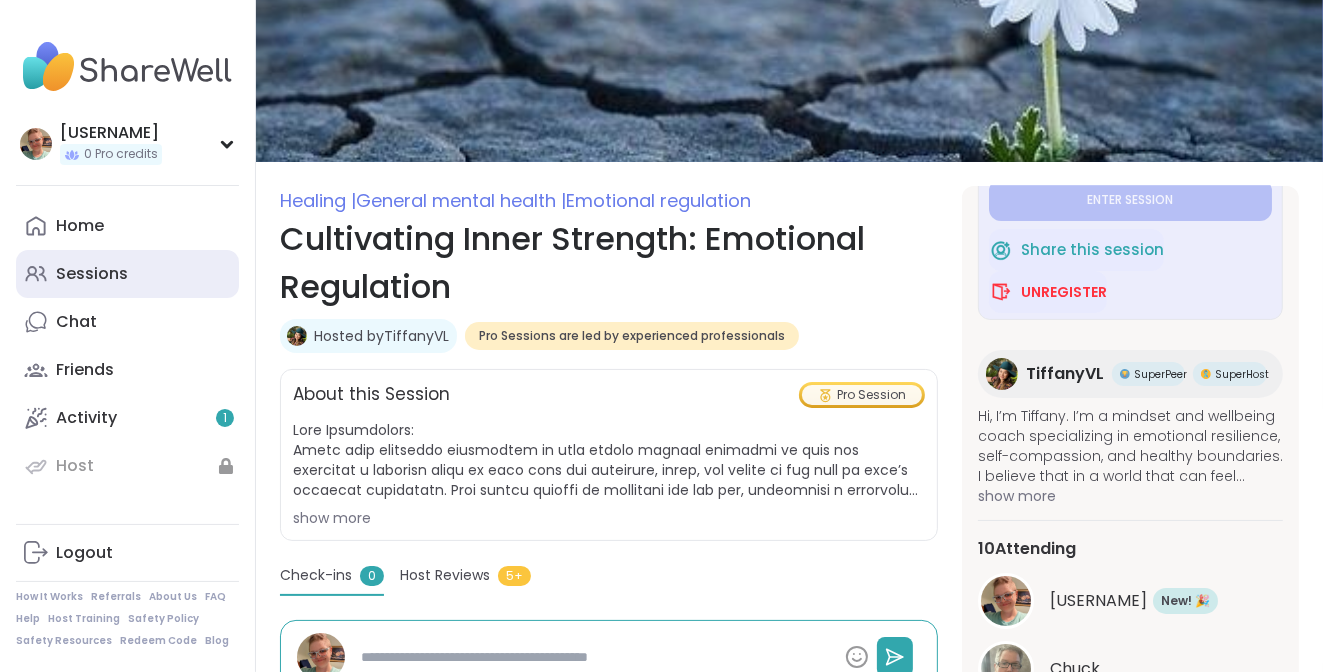 click on "Sessions" at bounding box center (92, 274) 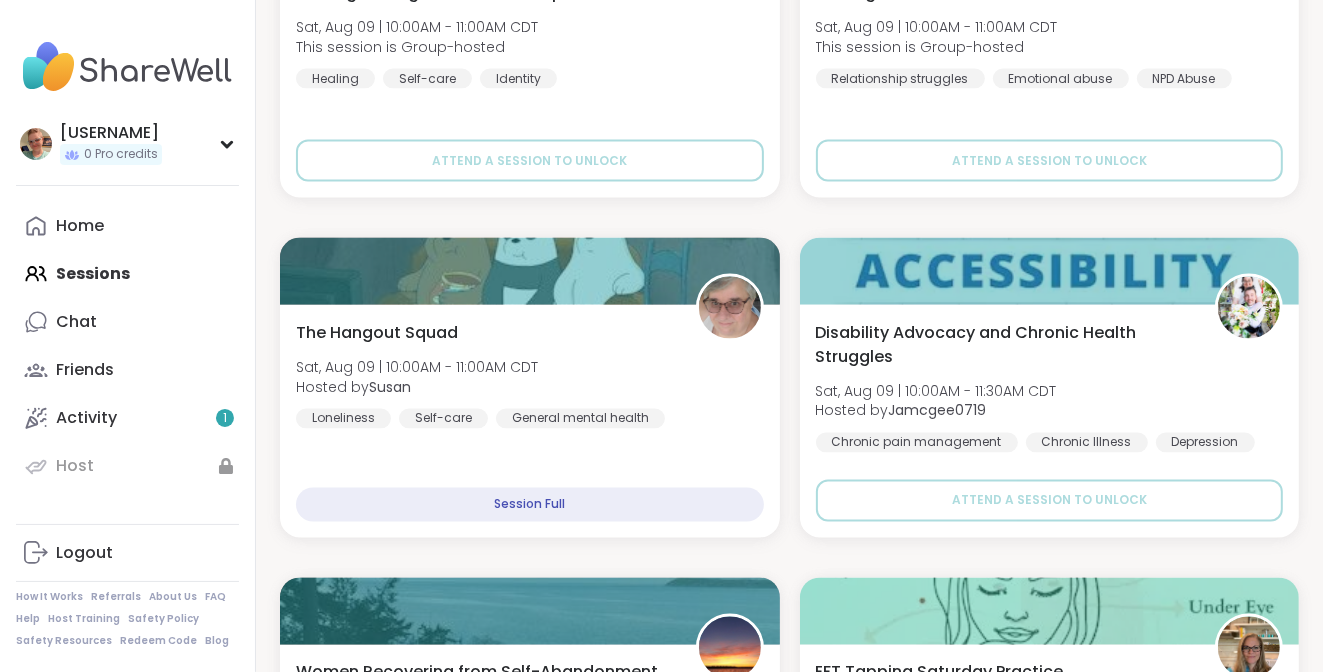 scroll, scrollTop: 3000, scrollLeft: 0, axis: vertical 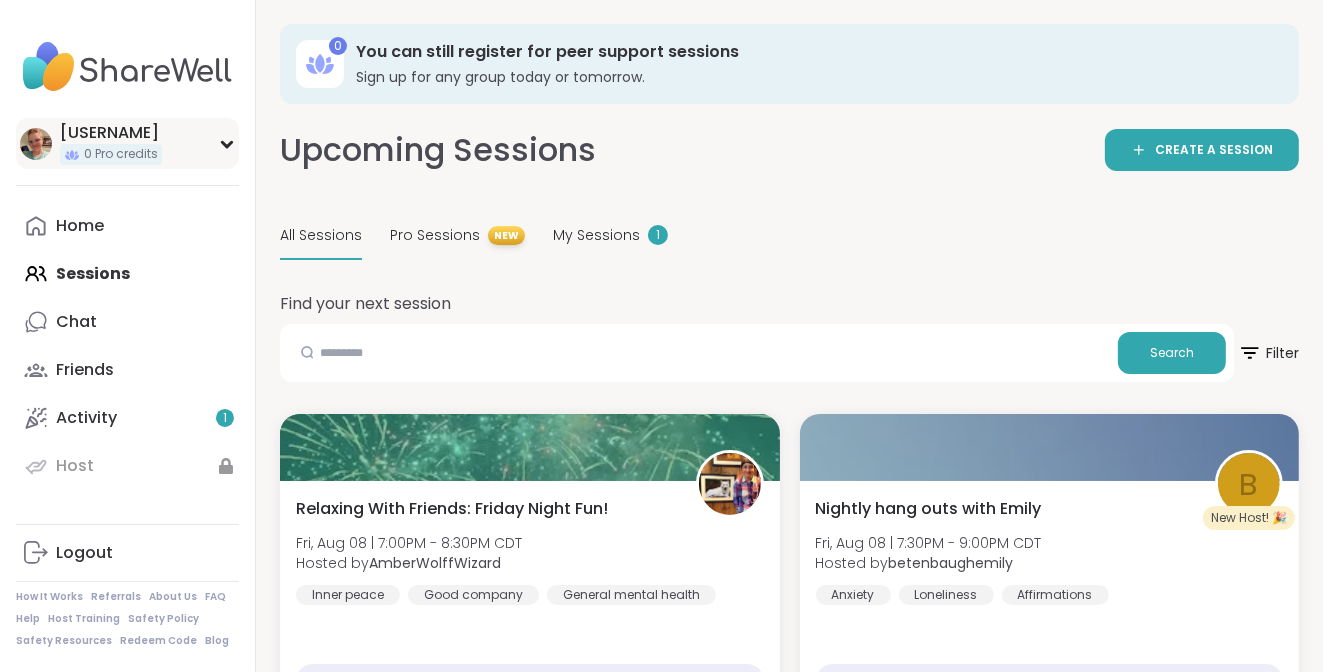 click 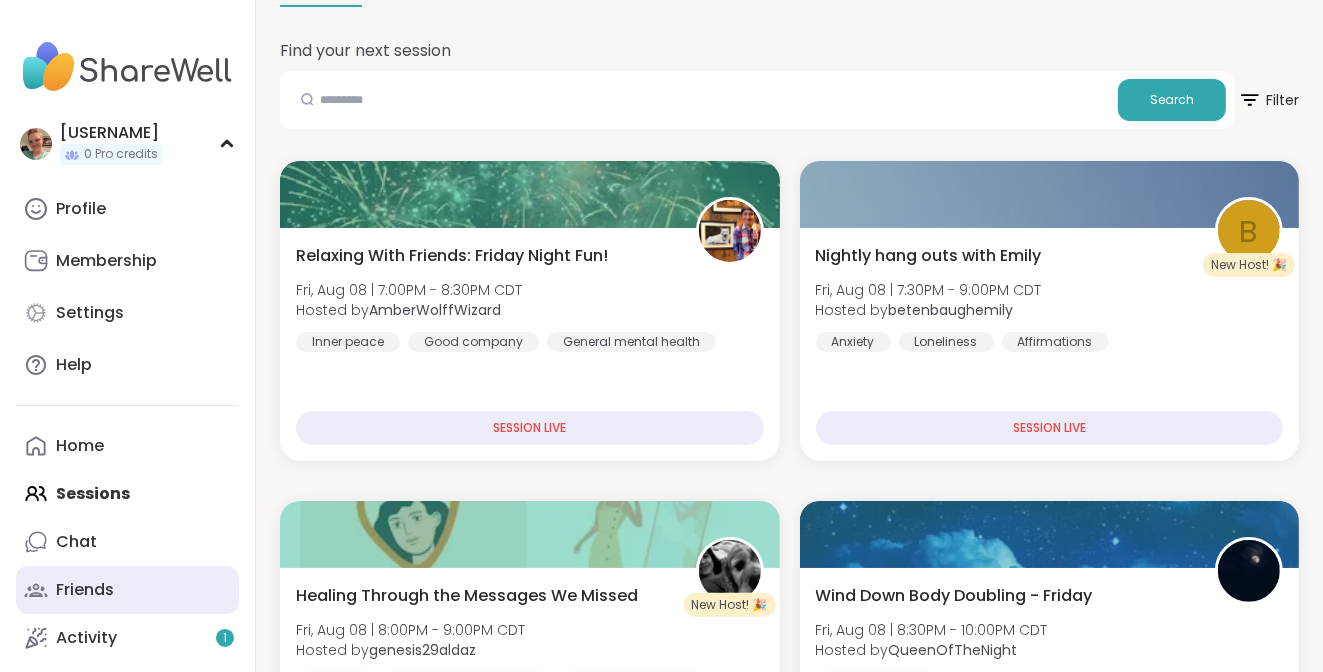 scroll, scrollTop: 300, scrollLeft: 0, axis: vertical 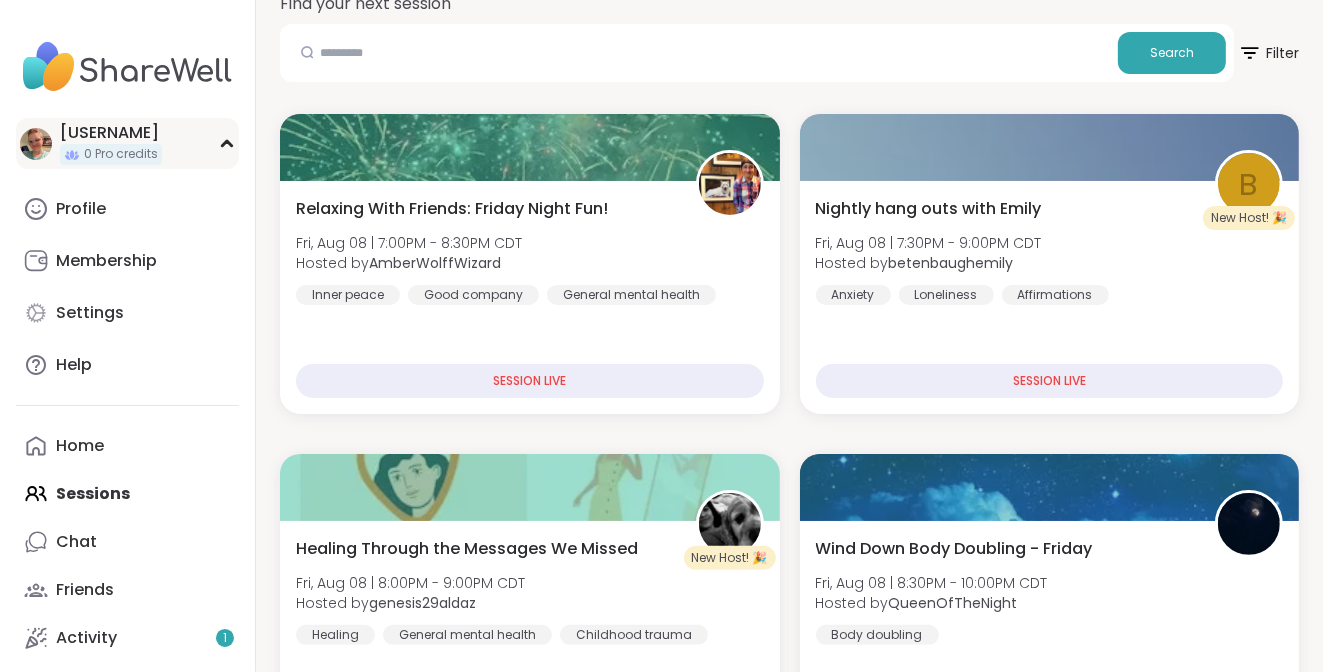 click 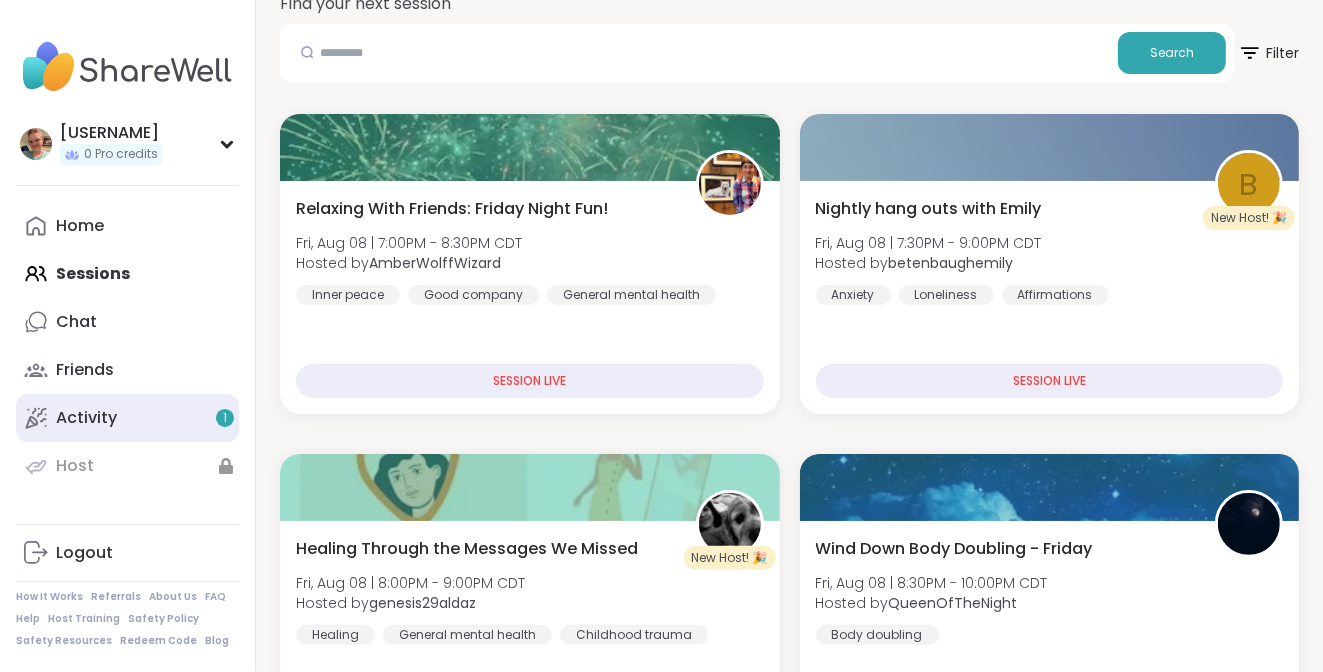 click on "Activity 1" at bounding box center [127, 418] 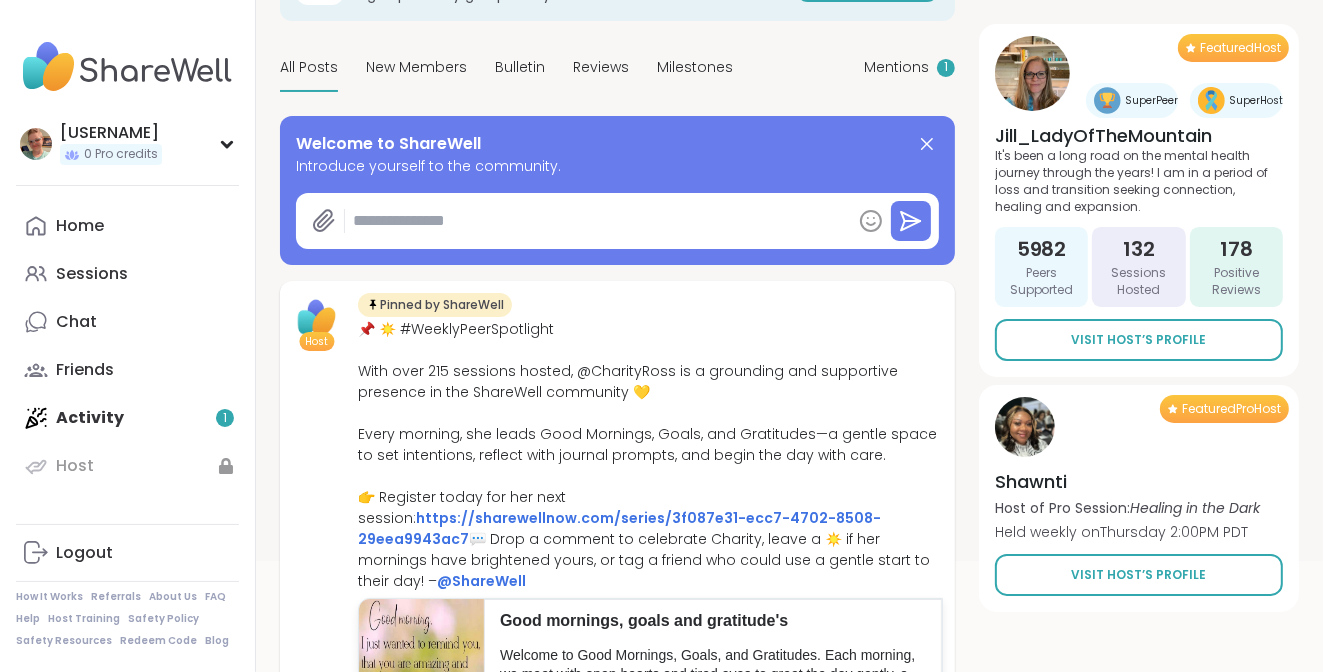 scroll, scrollTop: 0, scrollLeft: 0, axis: both 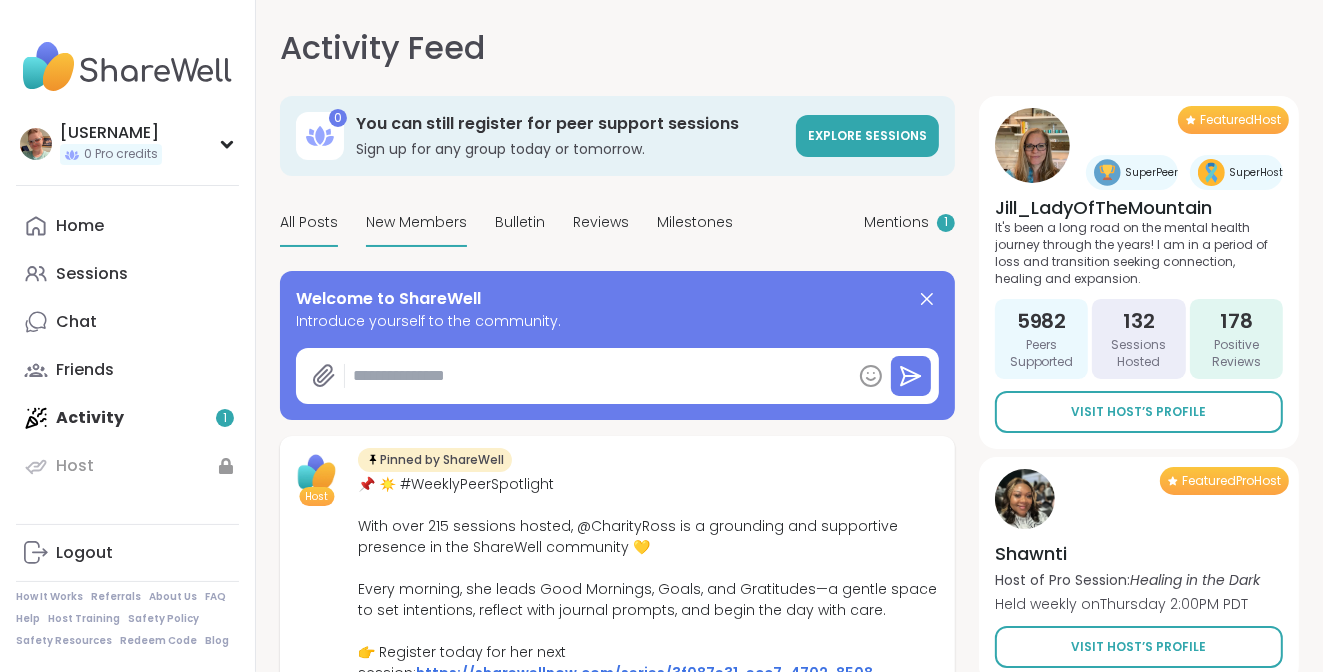 click on "New Members" at bounding box center (416, 222) 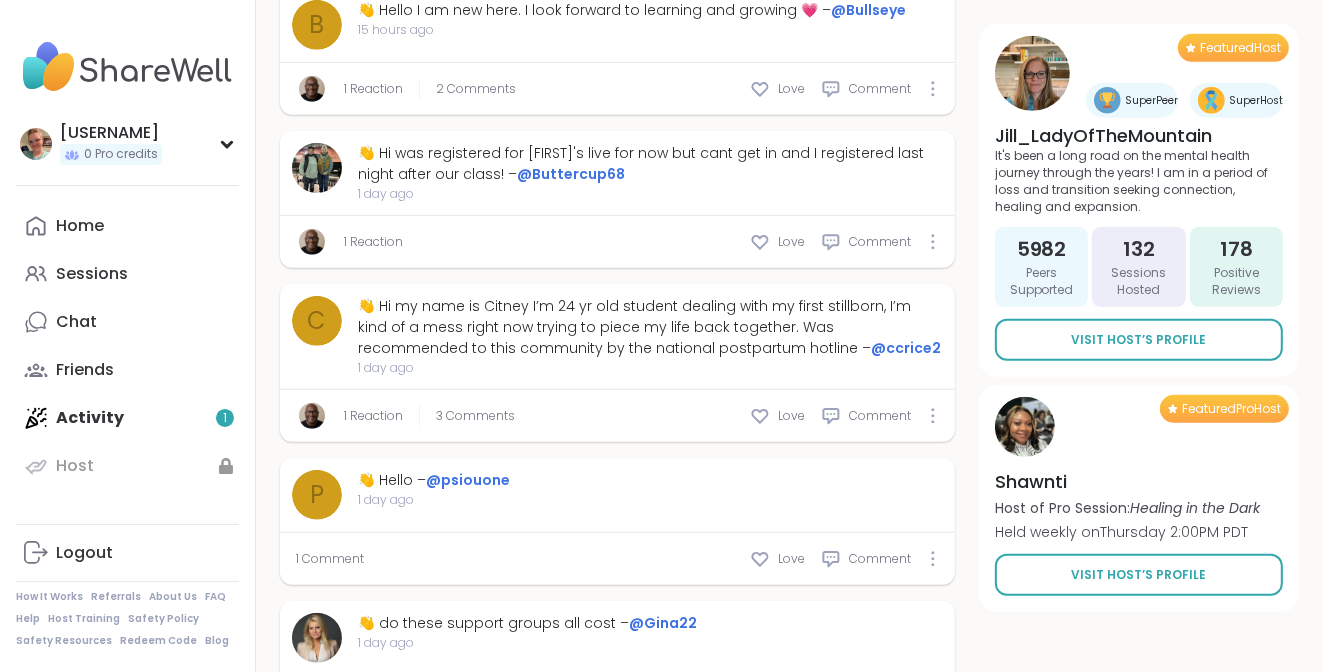 scroll, scrollTop: 1100, scrollLeft: 0, axis: vertical 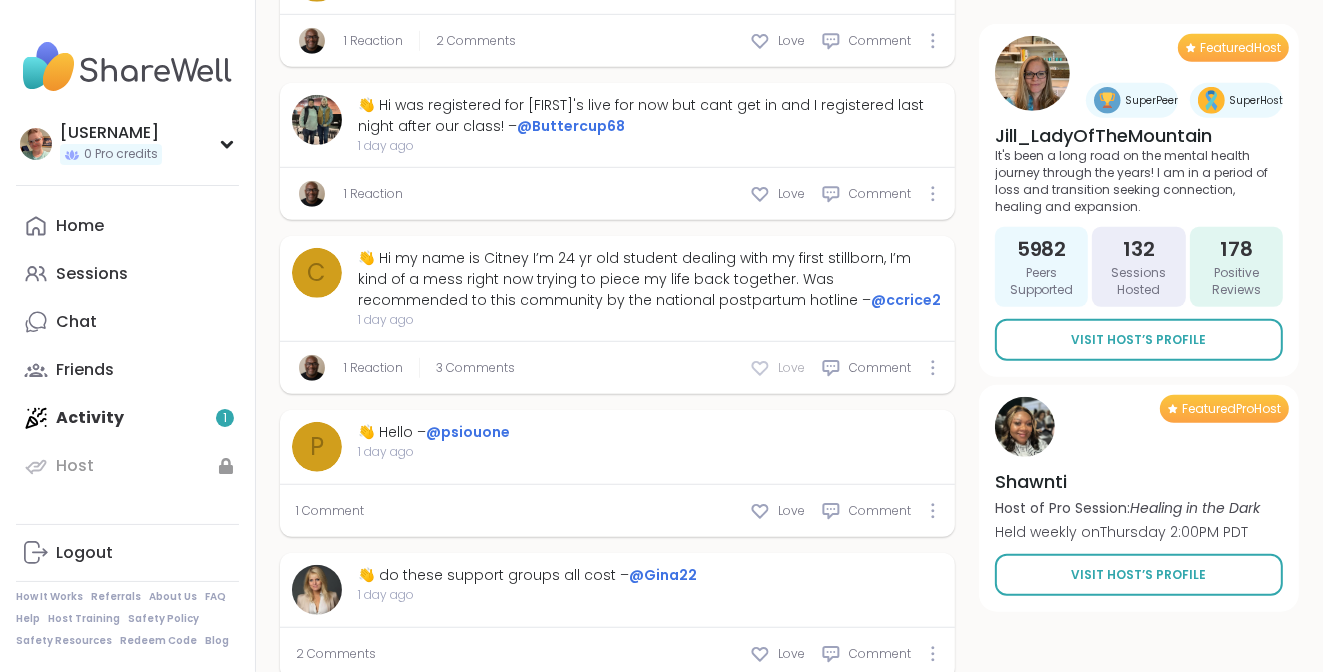 click 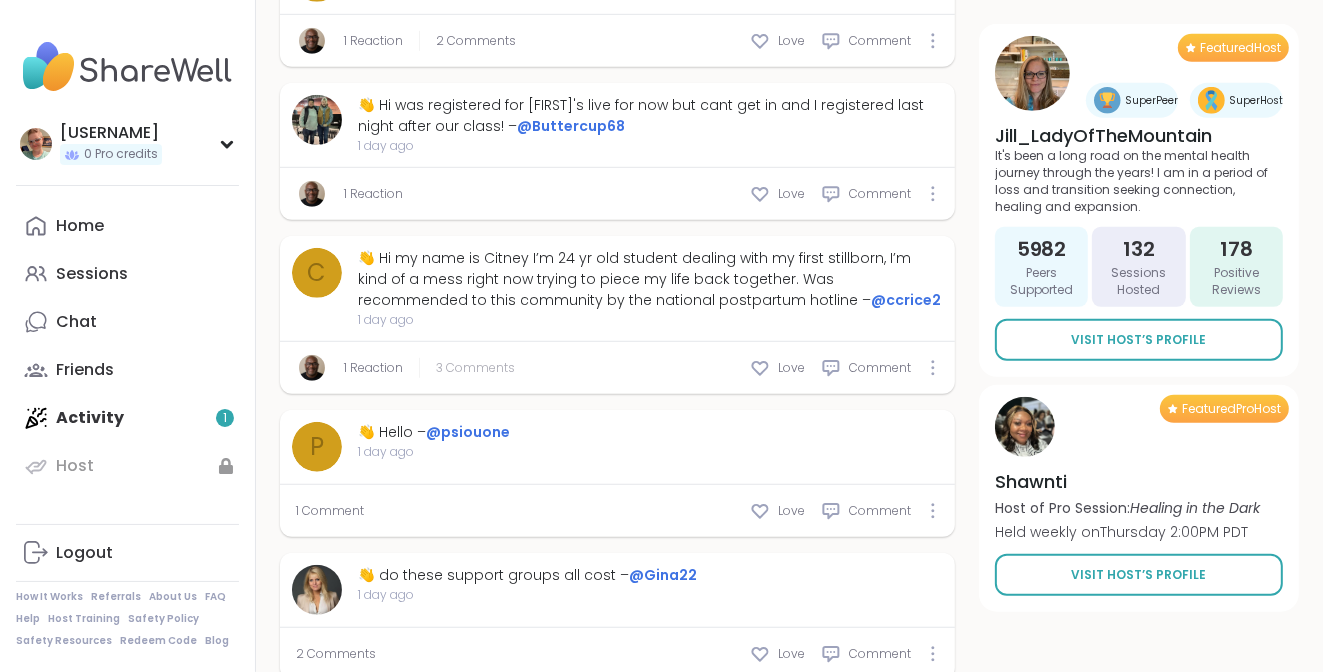 click on "3   Comments" at bounding box center (475, 368) 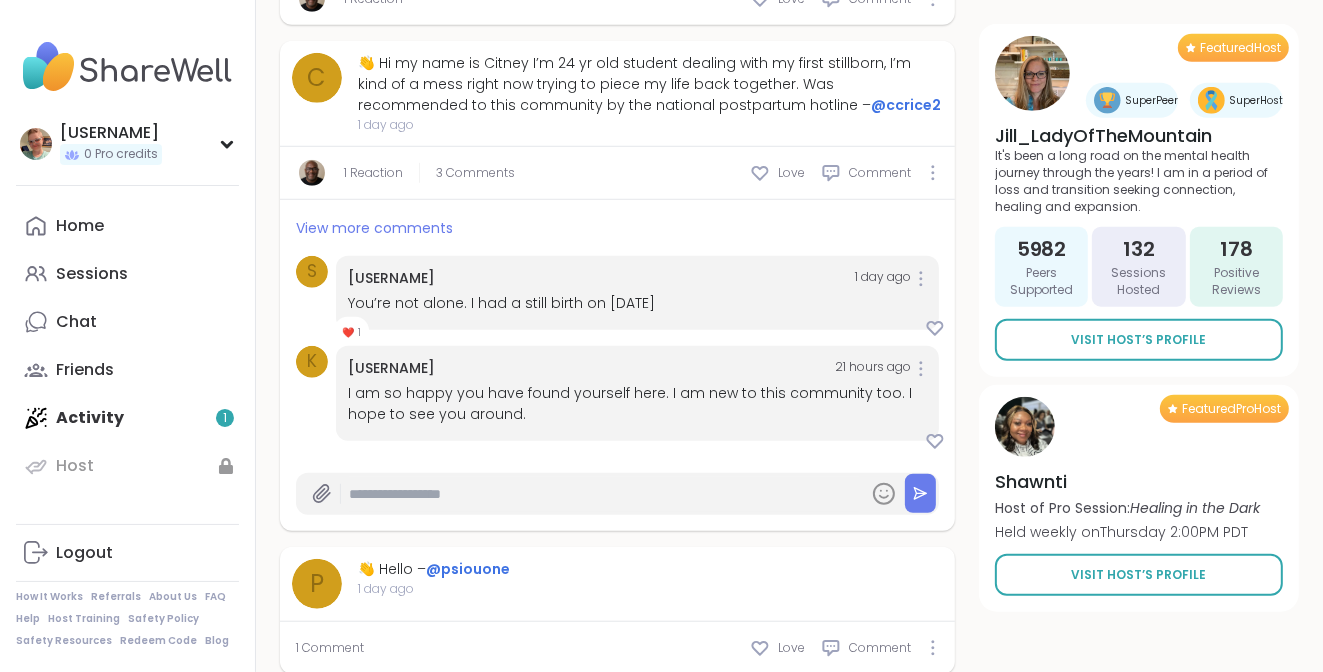 scroll, scrollTop: 1300, scrollLeft: 0, axis: vertical 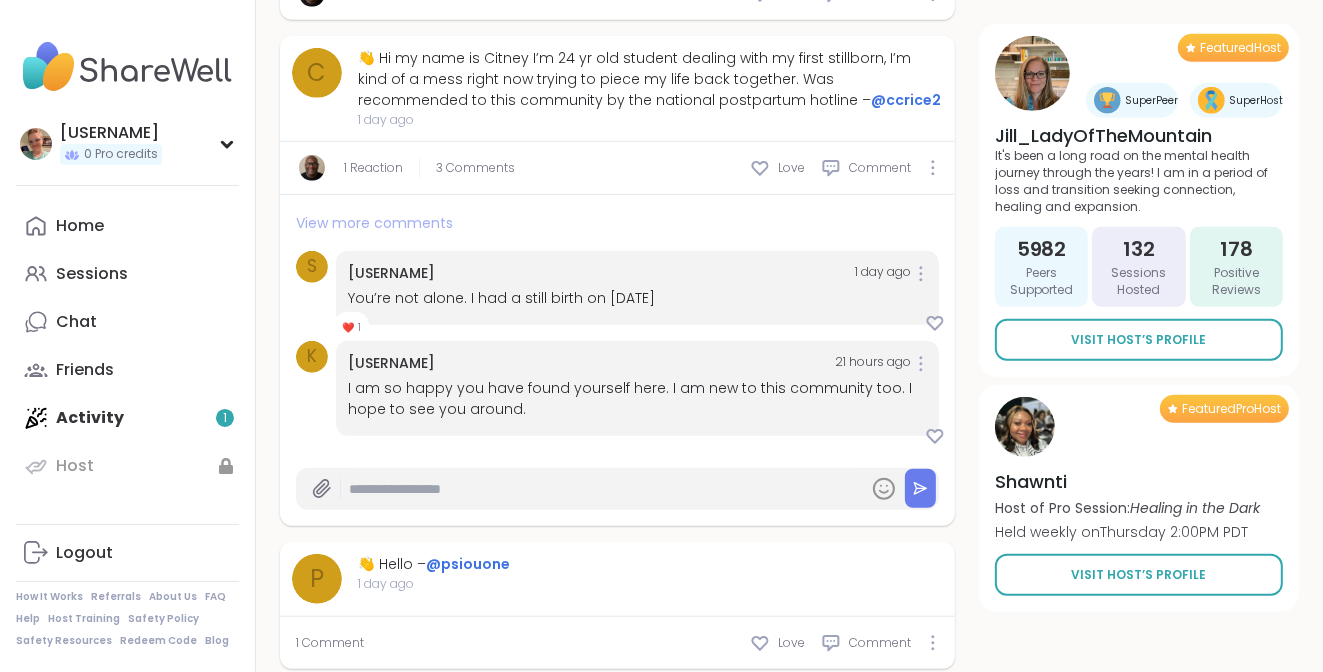 click on "View more comments" at bounding box center [374, 223] 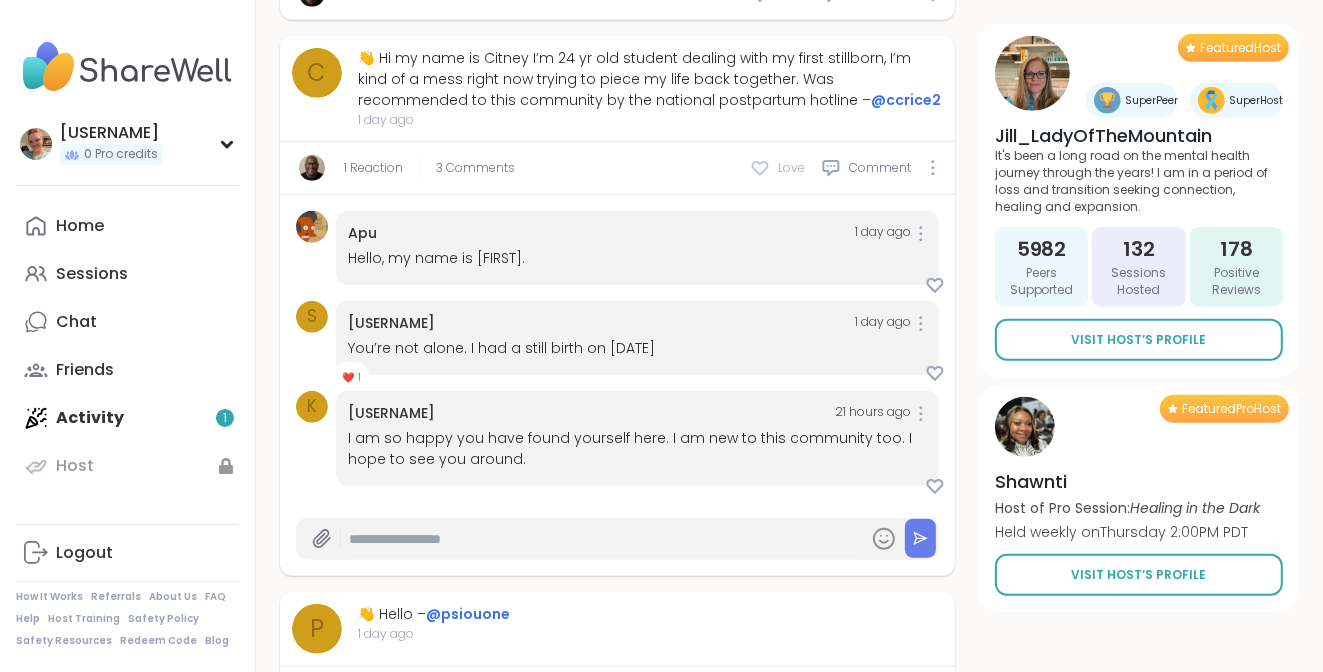 click on "Love" at bounding box center (777, 168) 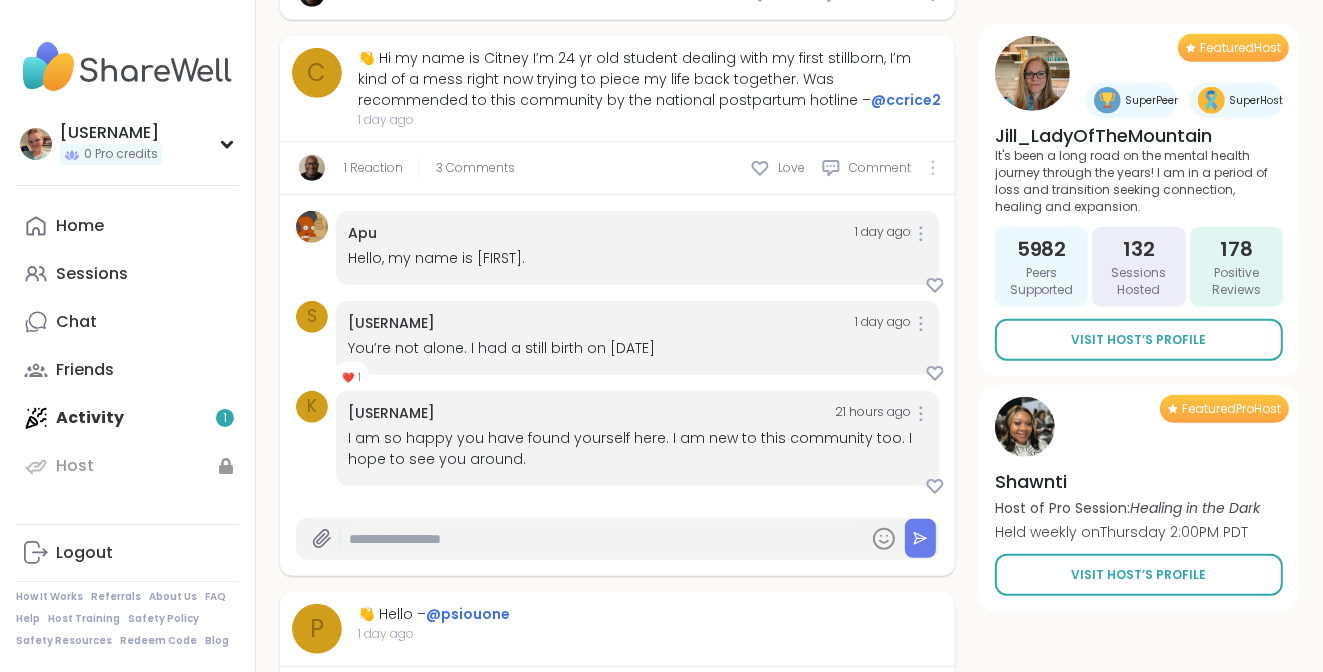 click 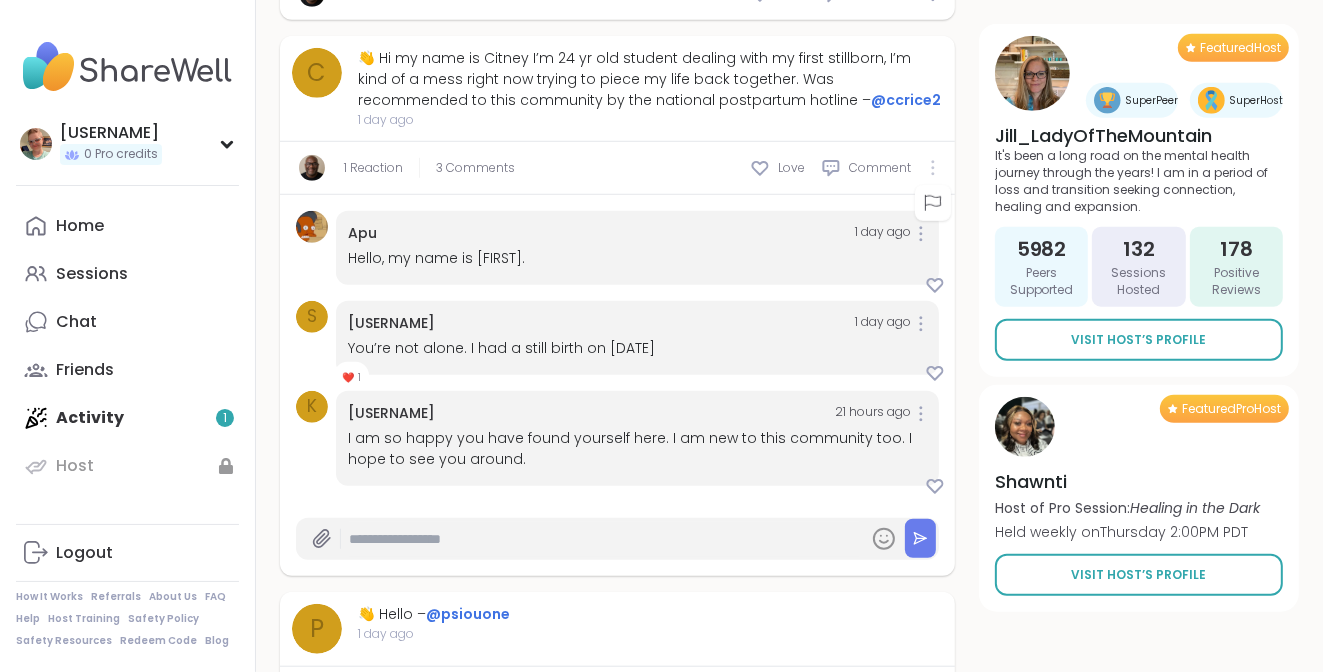 click 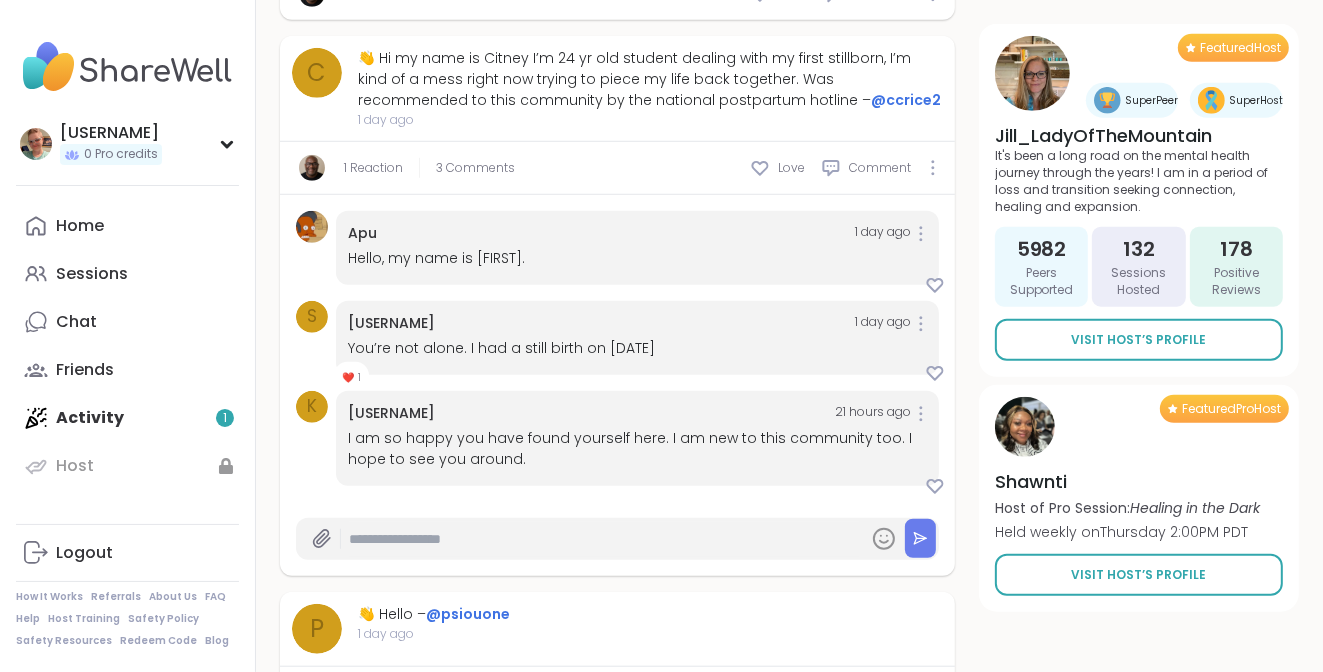 click on "1 Reaction" at bounding box center (373, 168) 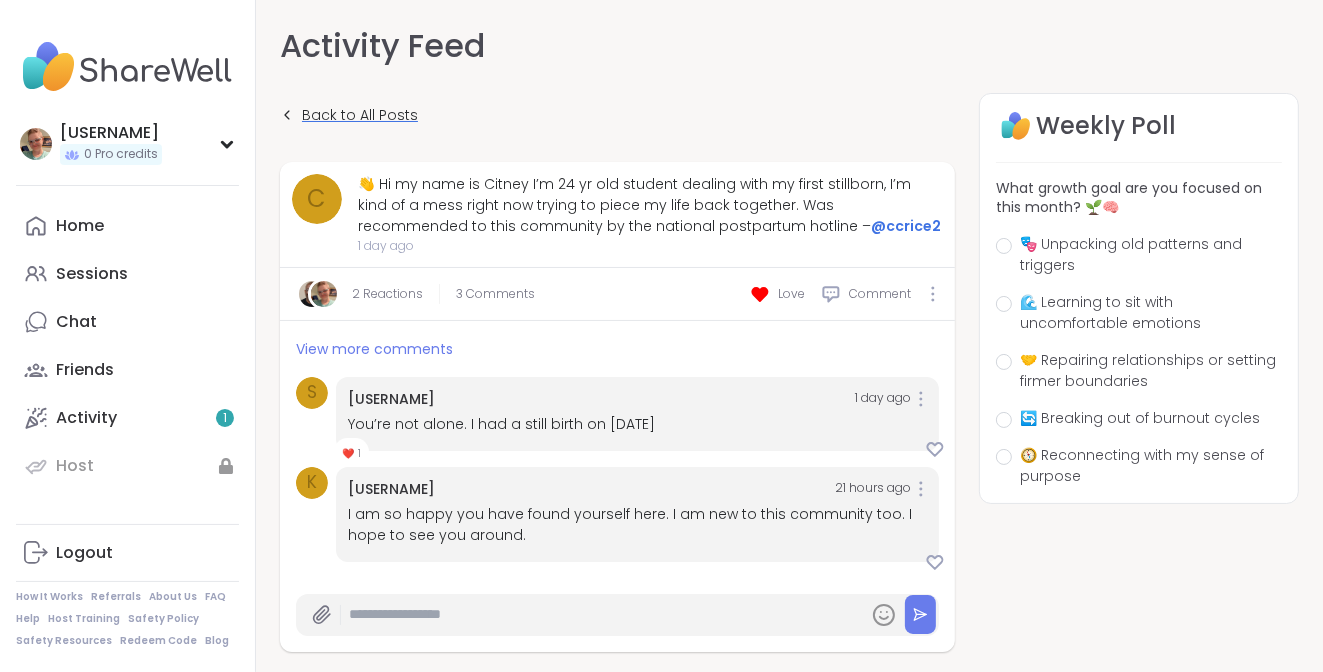 click on "Back to All Posts" at bounding box center (360, 115) 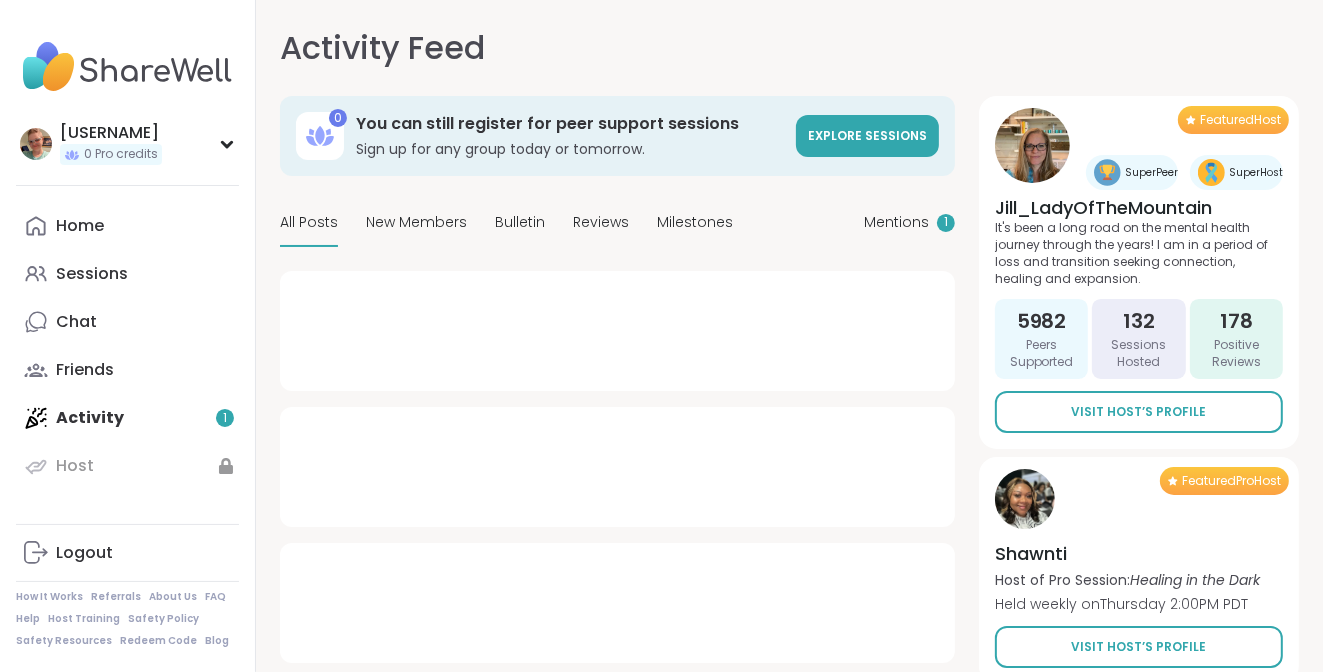 type on "*" 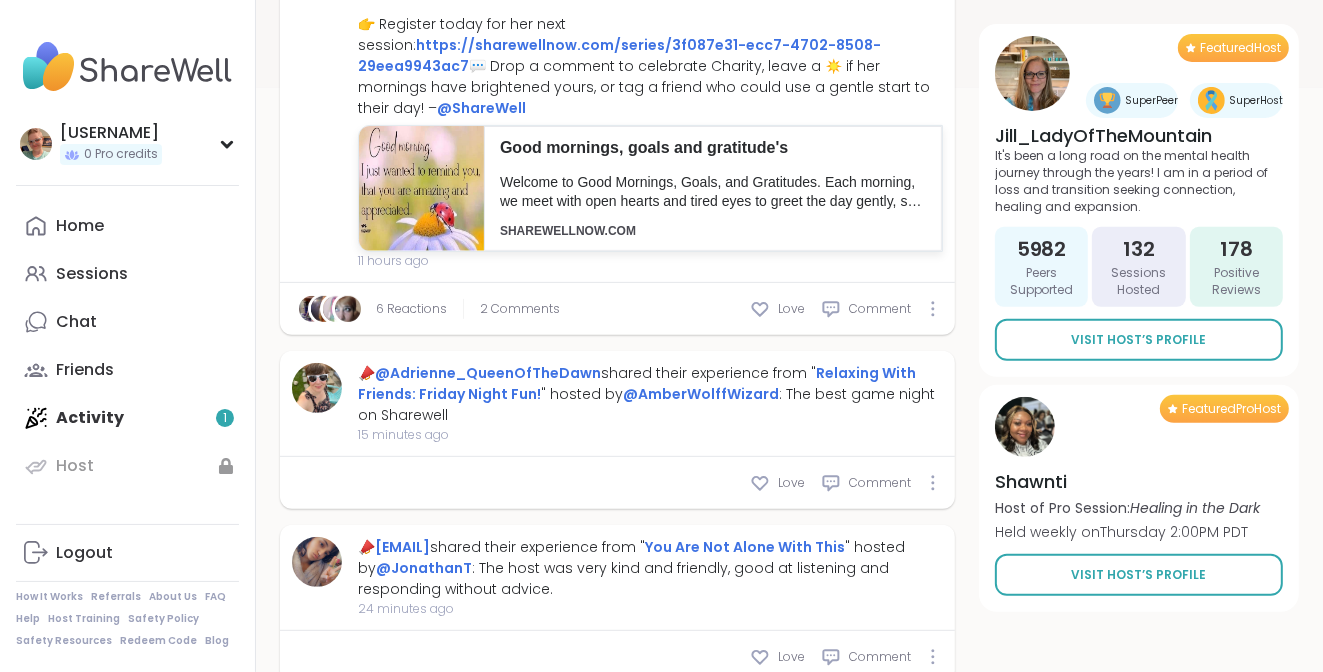 scroll, scrollTop: 500, scrollLeft: 0, axis: vertical 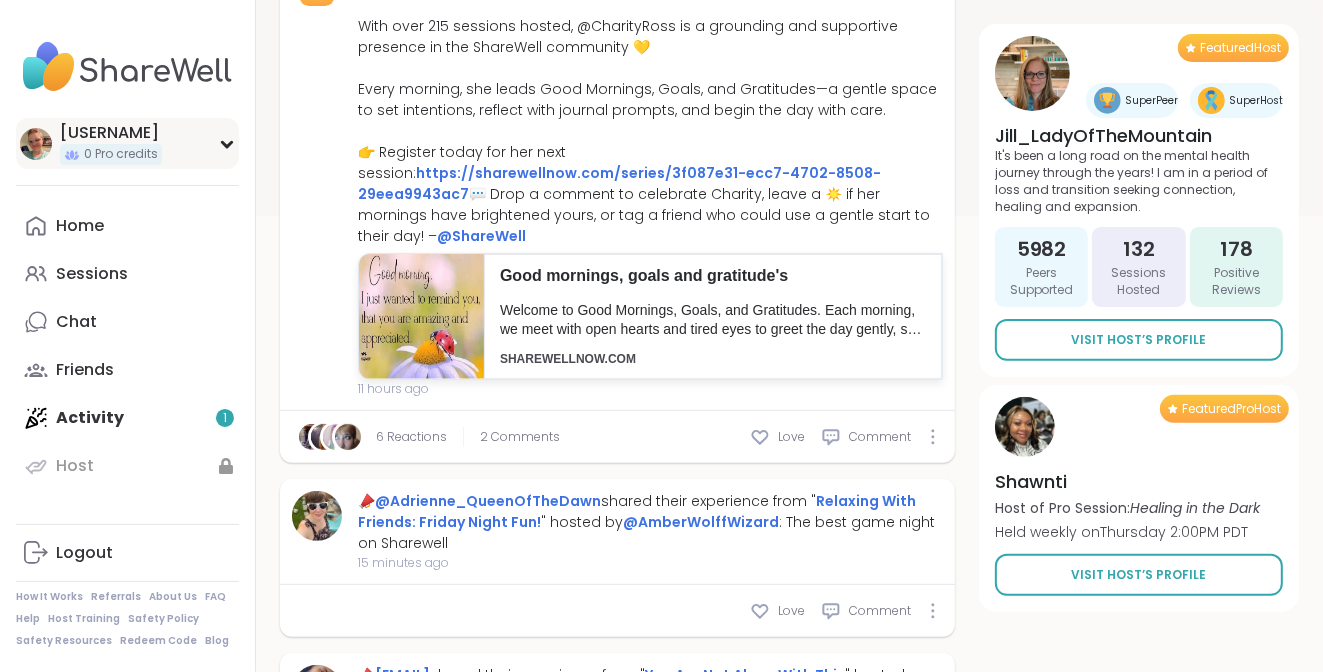 click on "0 Pro credits" at bounding box center (121, 154) 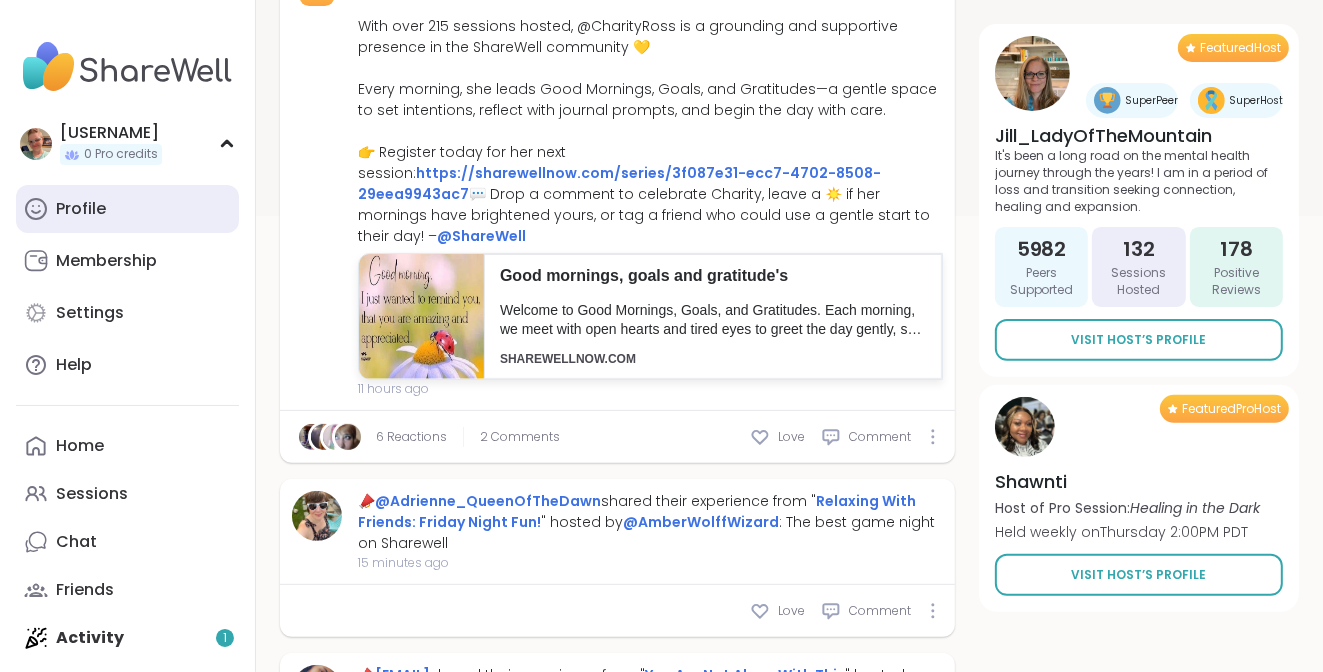 click on "Profile" at bounding box center [81, 209] 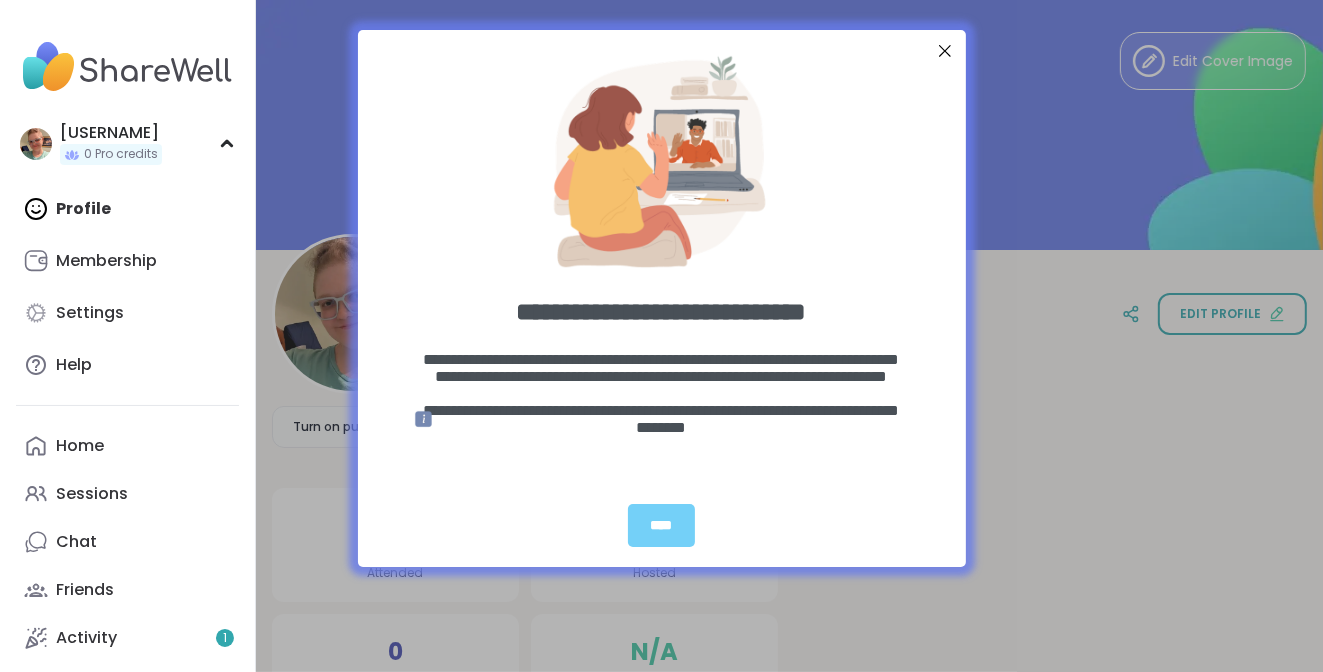 scroll, scrollTop: 0, scrollLeft: 0, axis: both 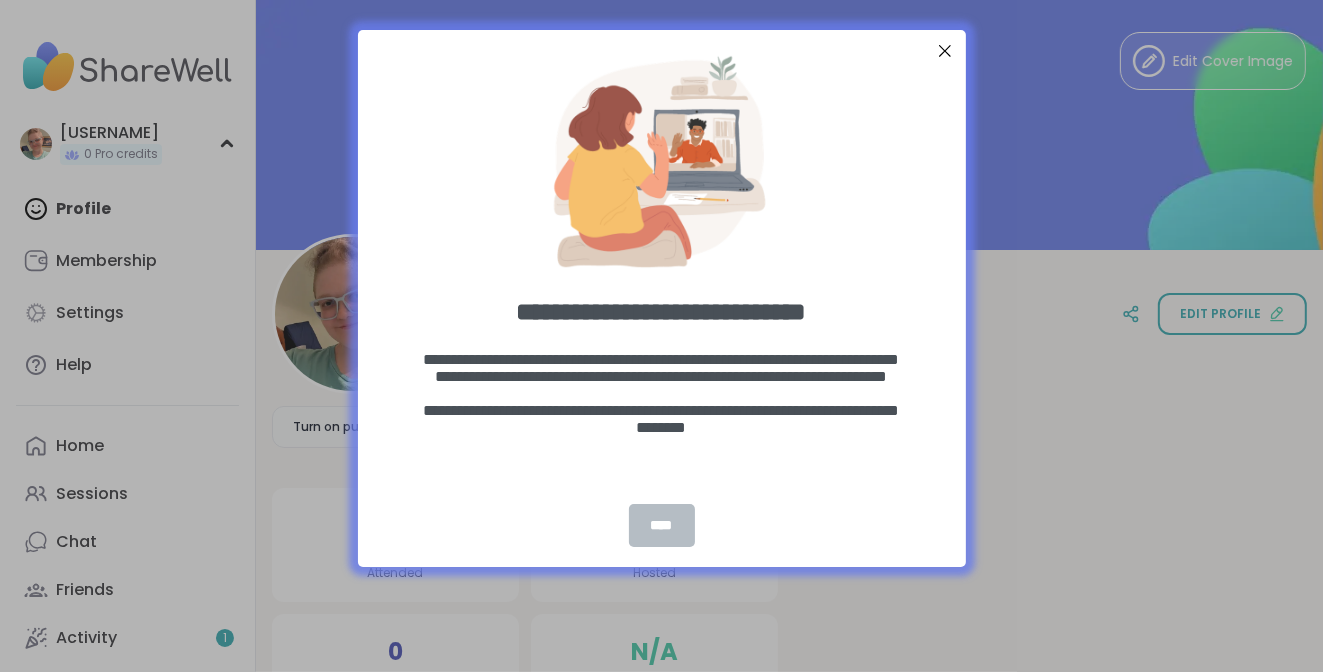 click on "****" at bounding box center [662, 525] 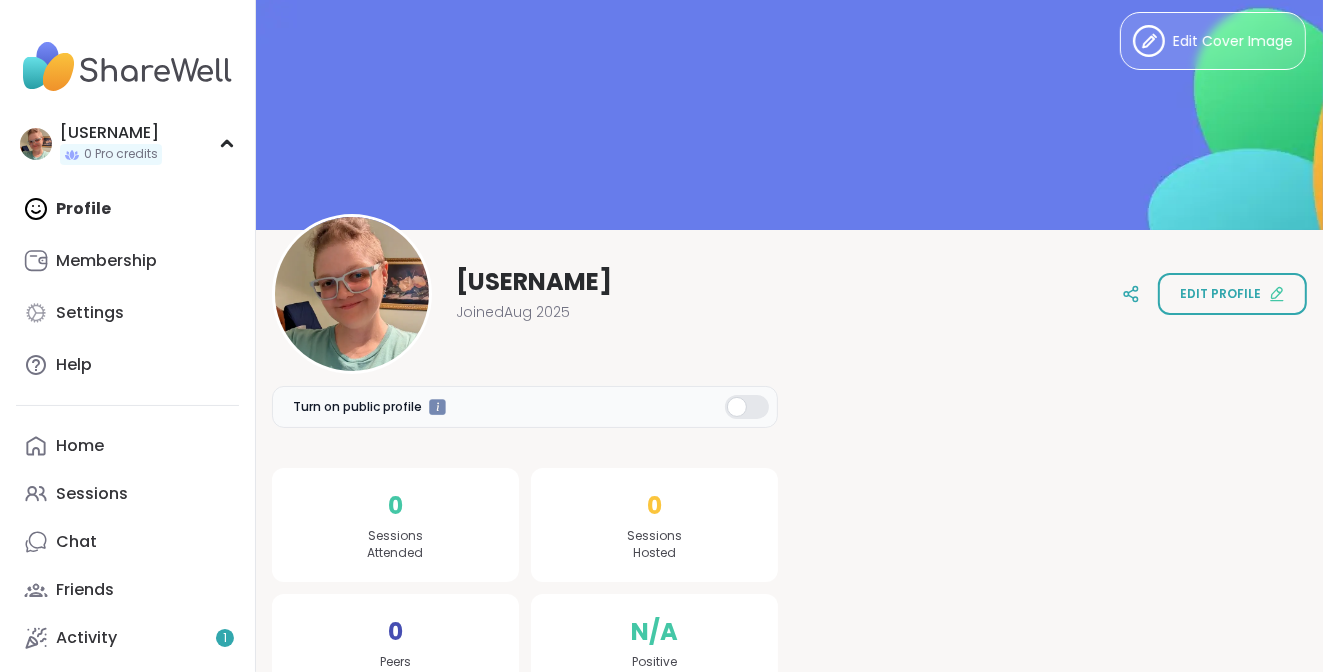 scroll, scrollTop: 0, scrollLeft: 0, axis: both 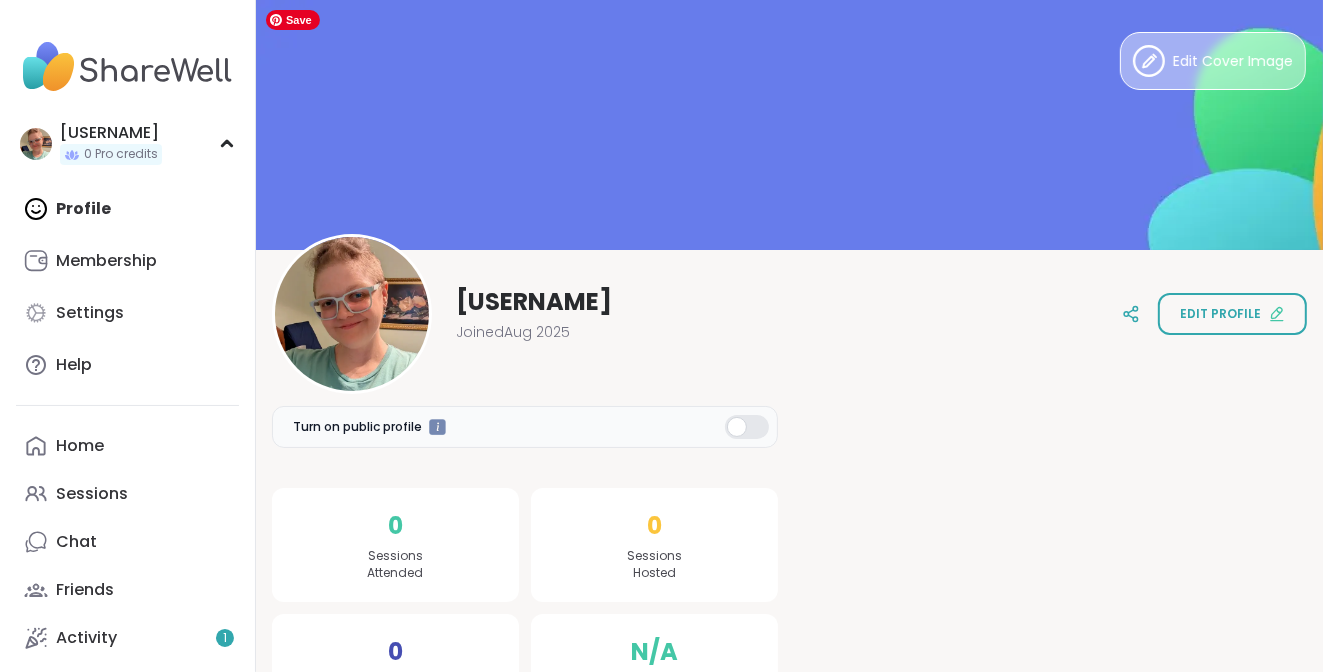 click on "Edit Cover Image" at bounding box center [1213, 61] 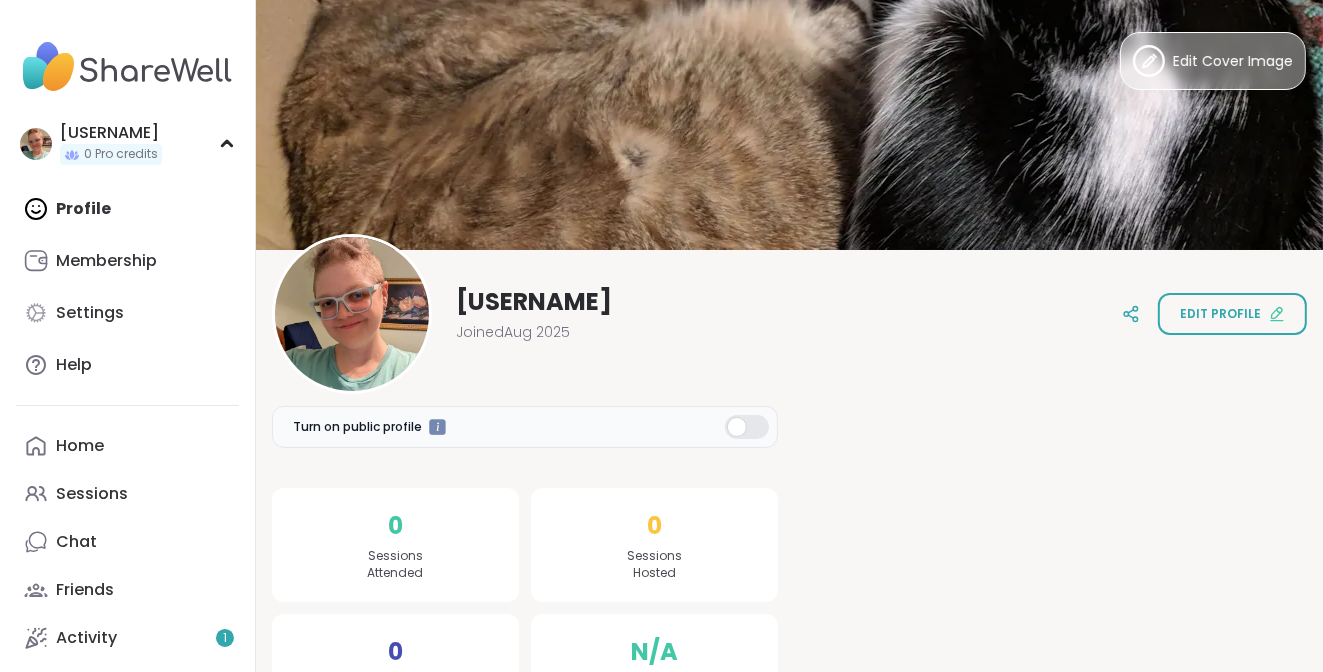 click 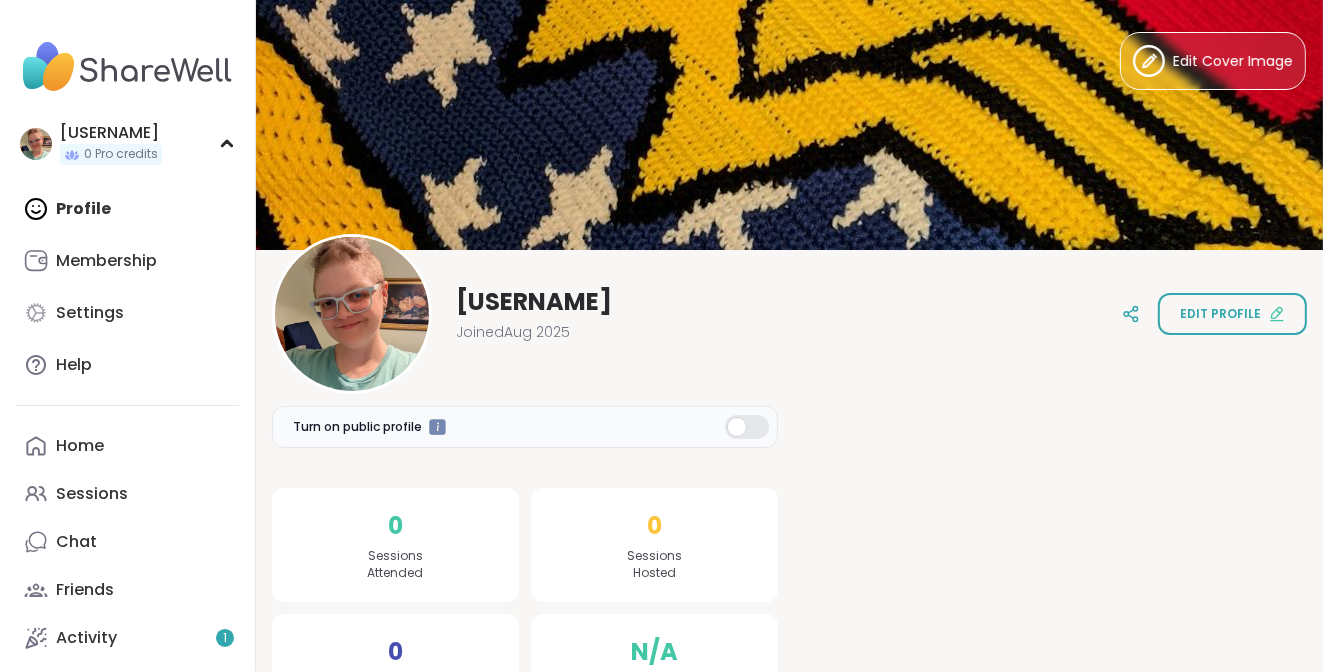 scroll, scrollTop: 0, scrollLeft: 0, axis: both 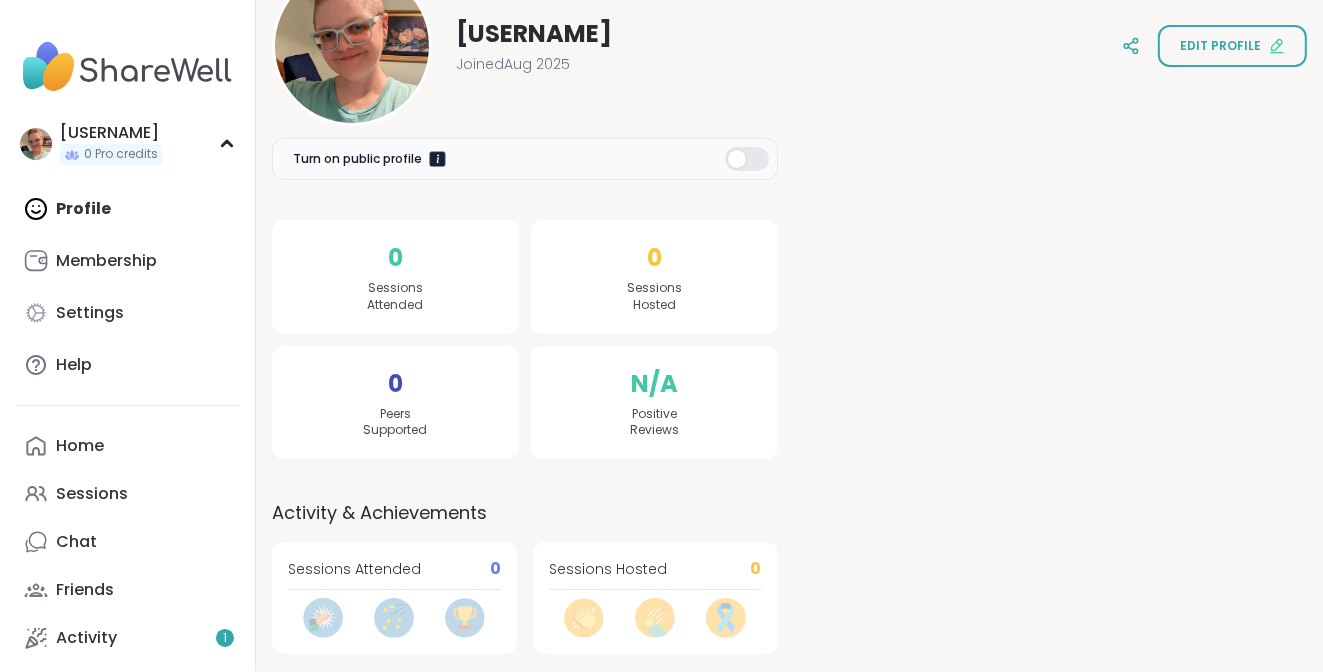 click at bounding box center (437, 158) 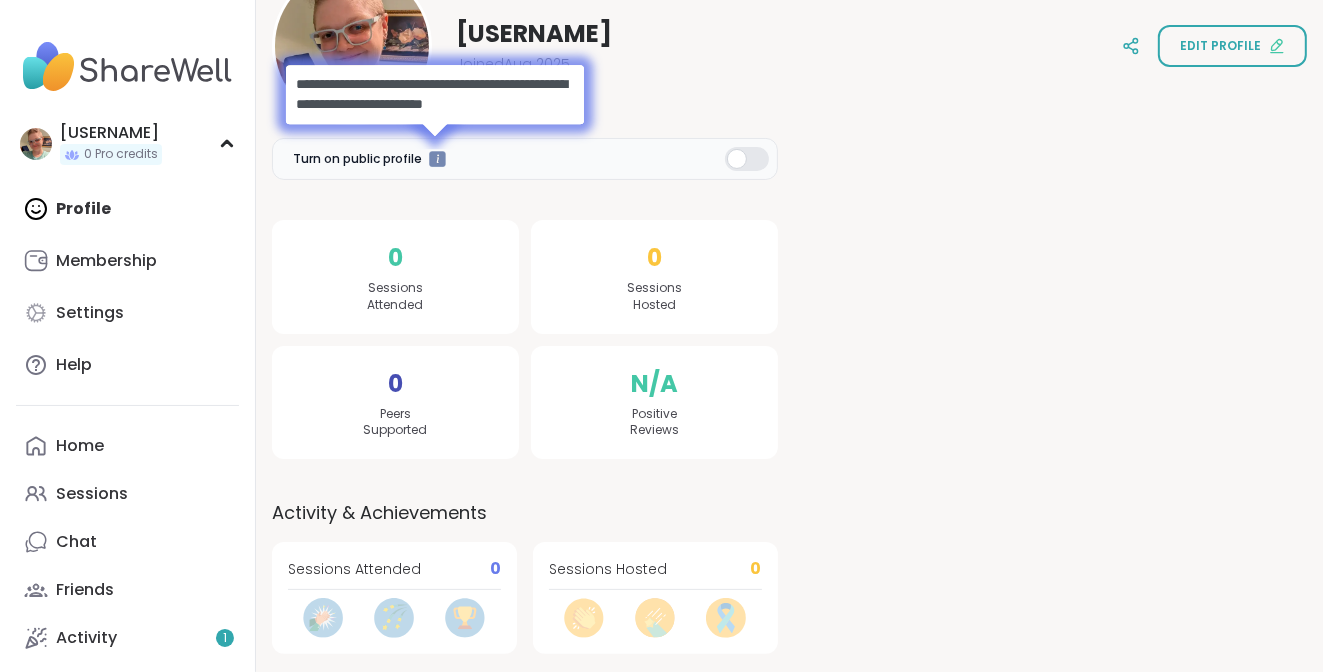 click at bounding box center (747, 159) 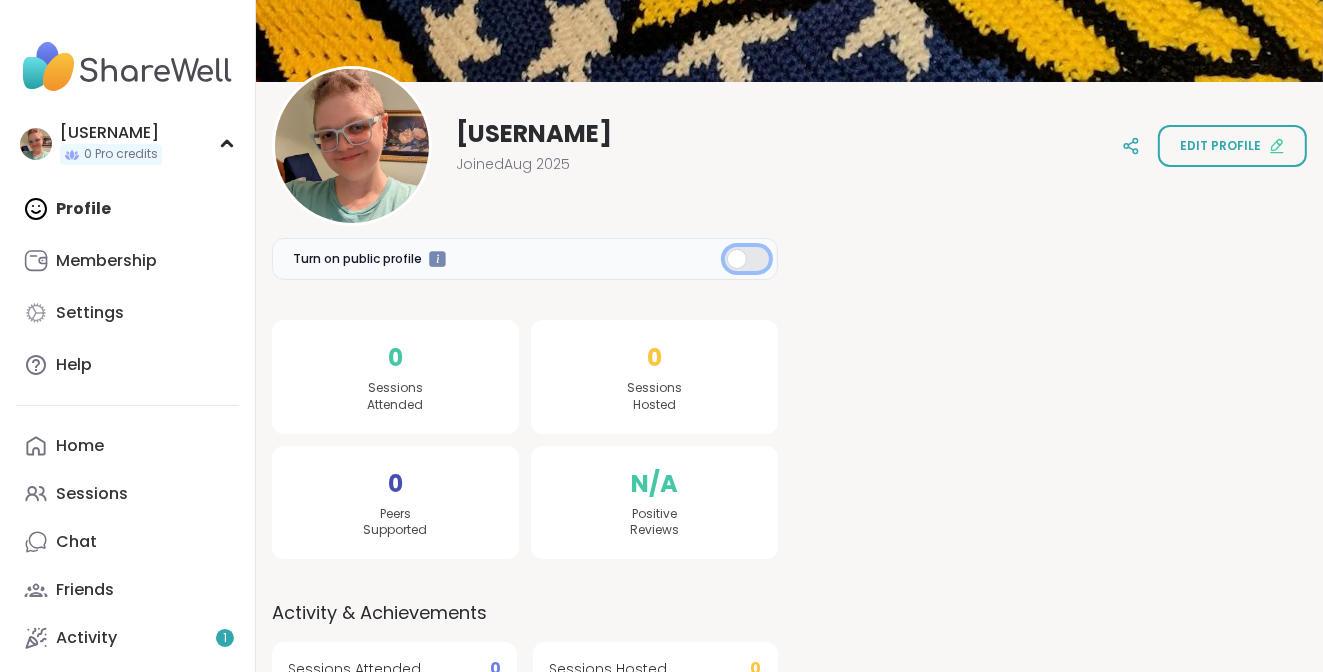 scroll, scrollTop: 0, scrollLeft: 0, axis: both 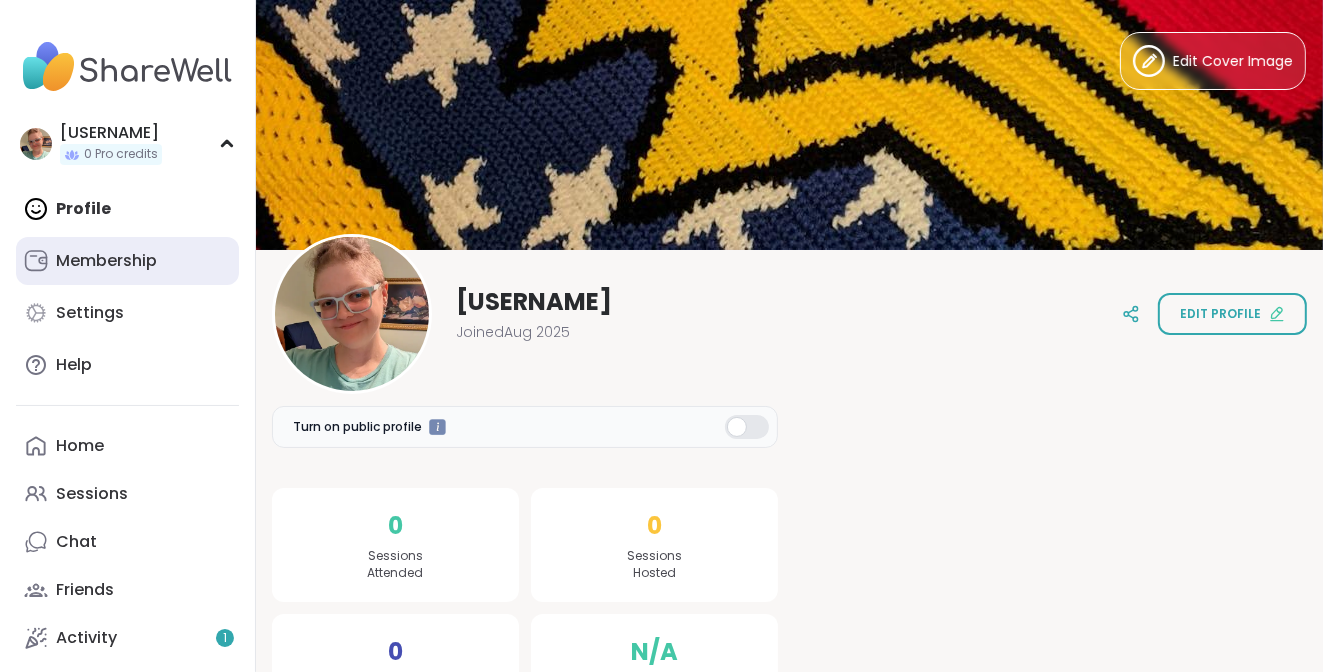 click on "Membership" at bounding box center [106, 261] 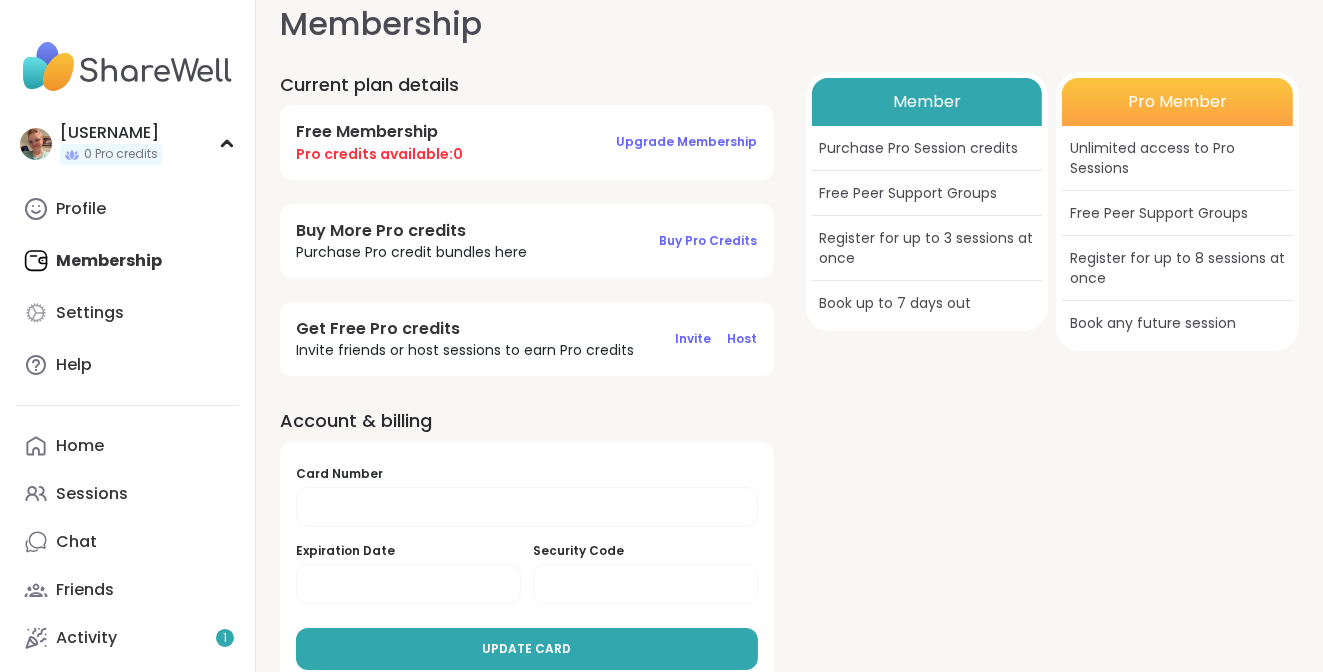 scroll, scrollTop: 0, scrollLeft: 0, axis: both 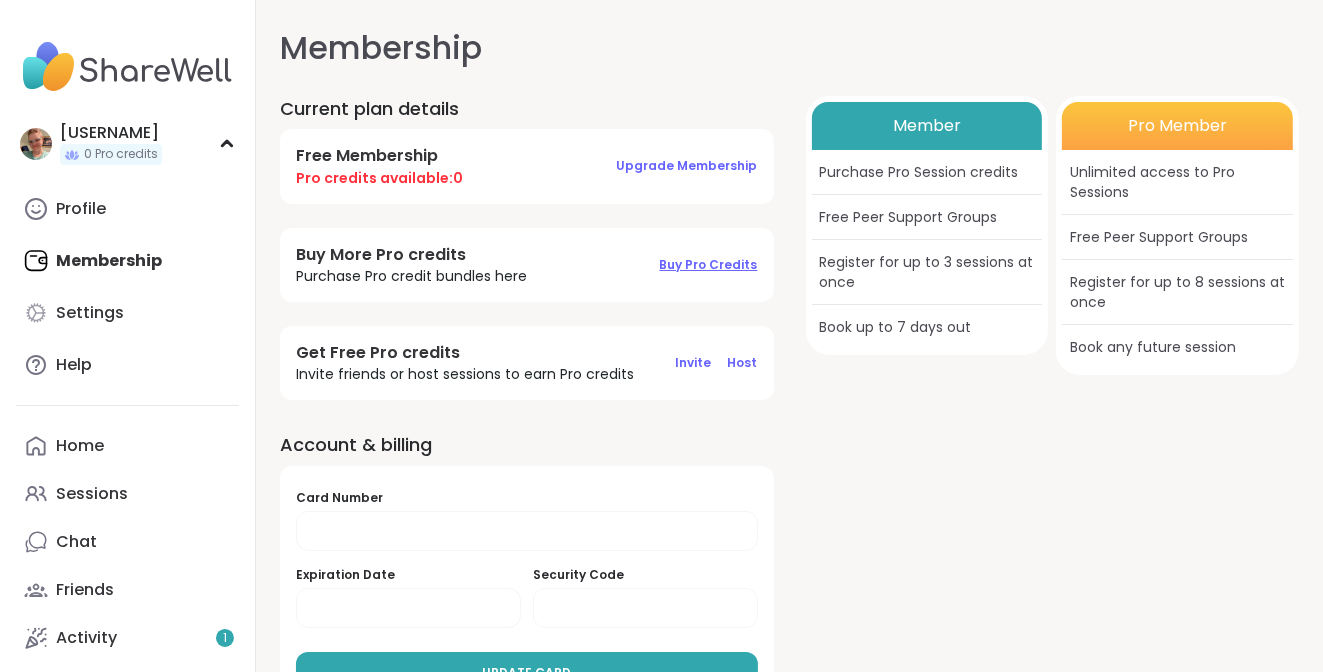 click on "Buy Pro Credits" at bounding box center [709, 264] 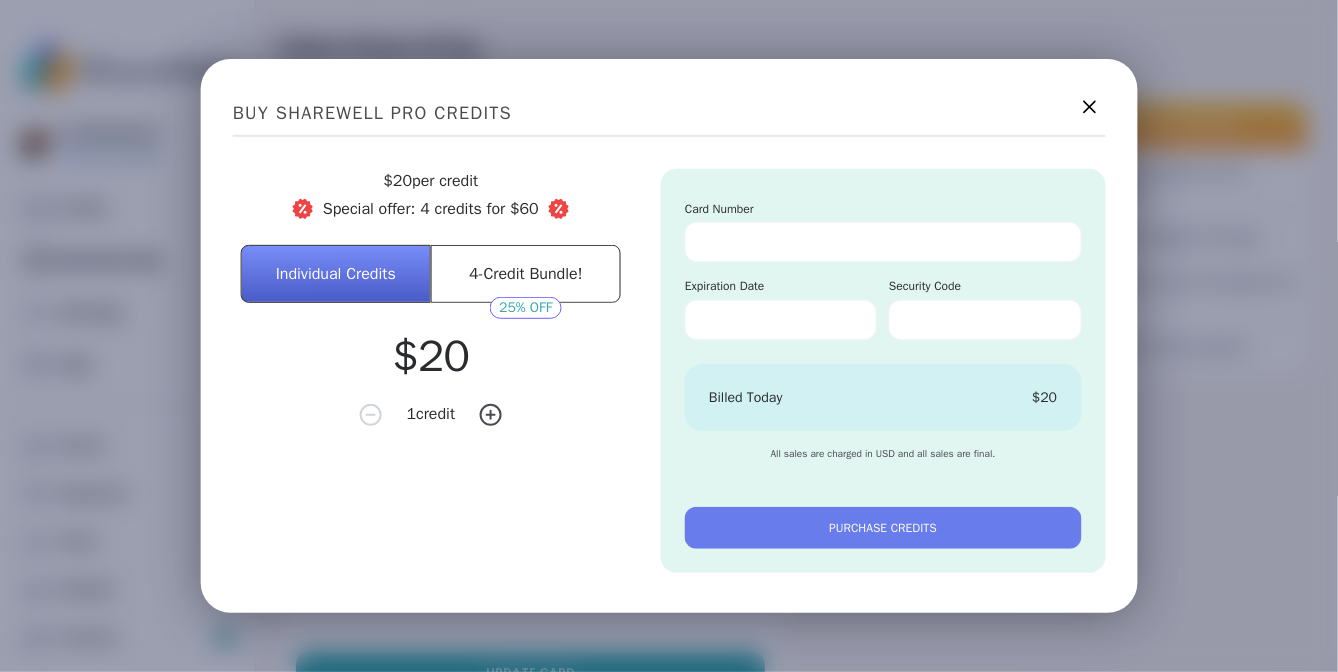 click 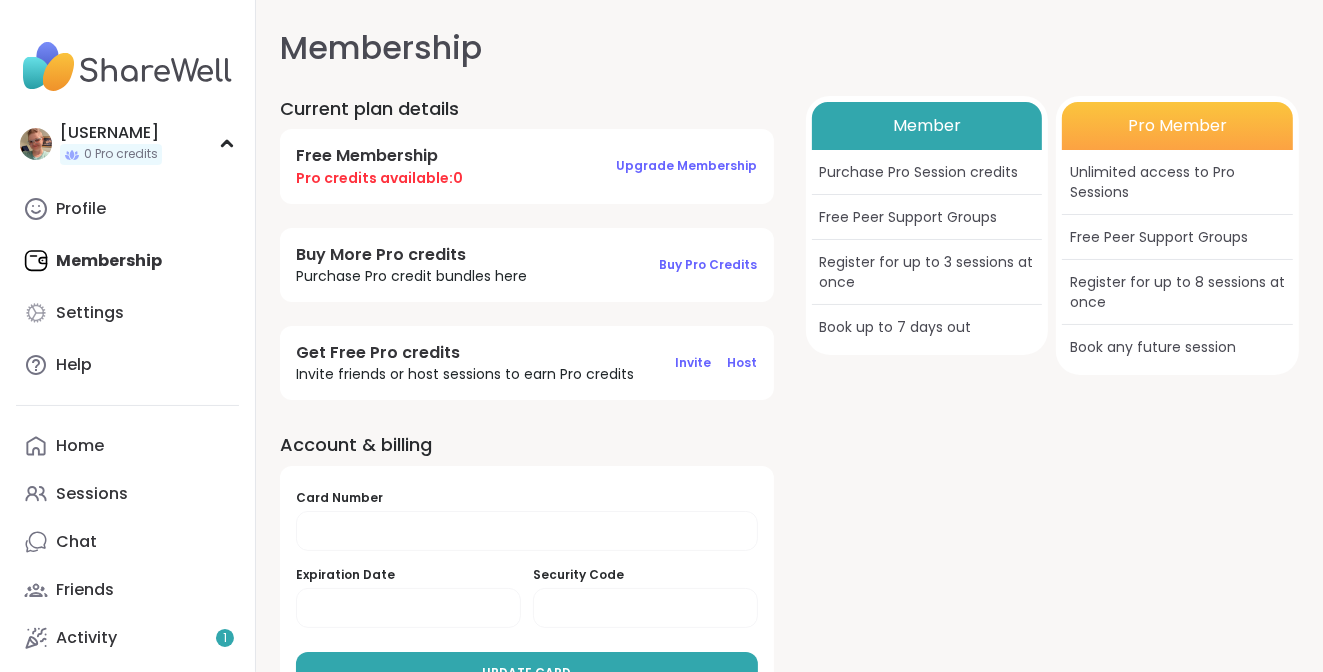 scroll, scrollTop: 58, scrollLeft: 0, axis: vertical 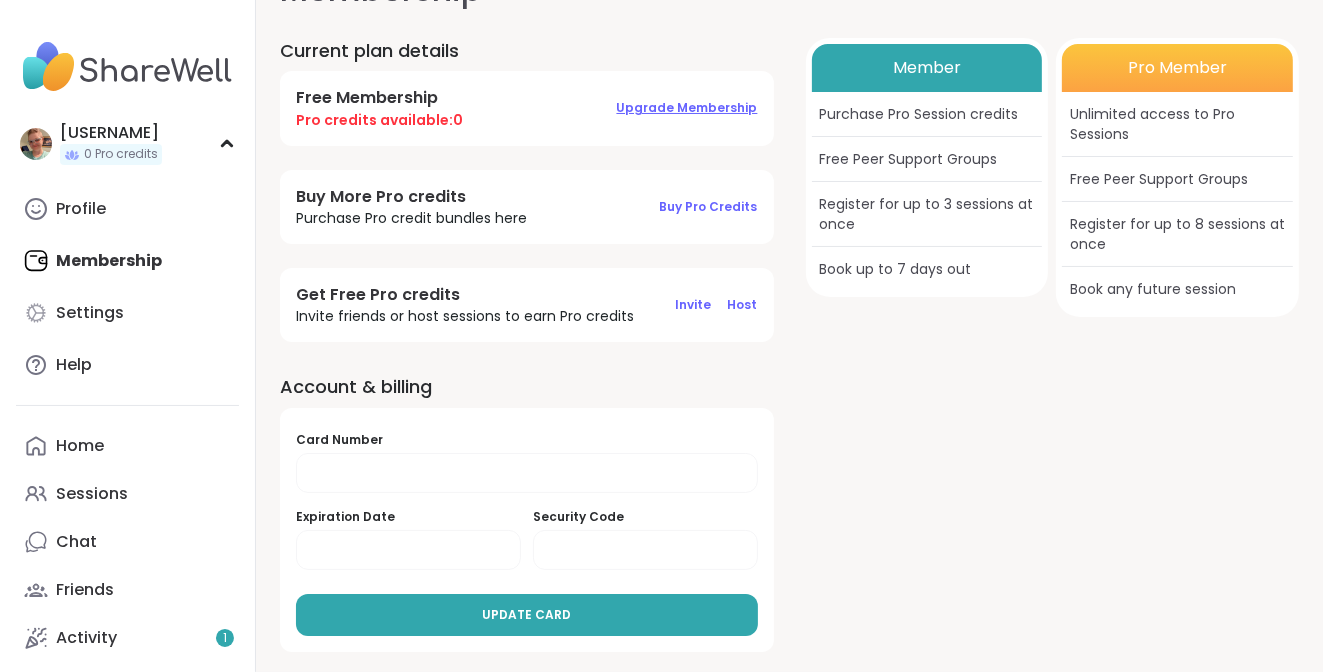 click on "Upgrade Membership" at bounding box center [687, 107] 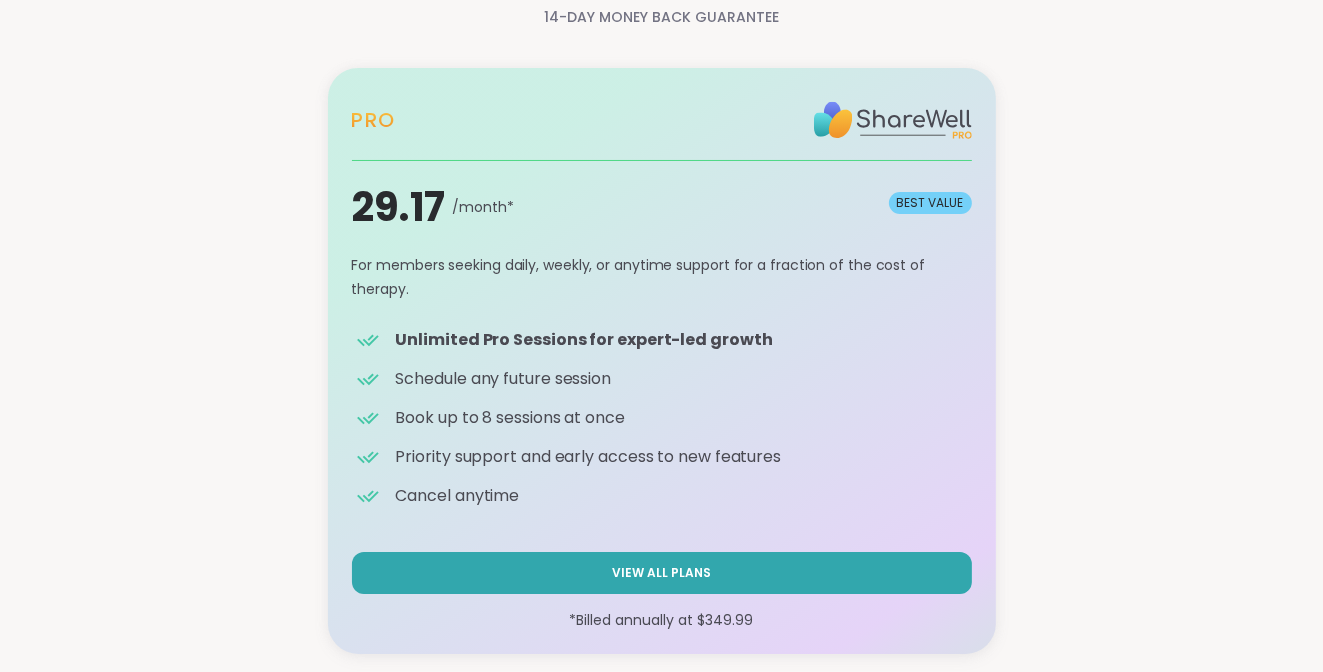 scroll, scrollTop: 107, scrollLeft: 0, axis: vertical 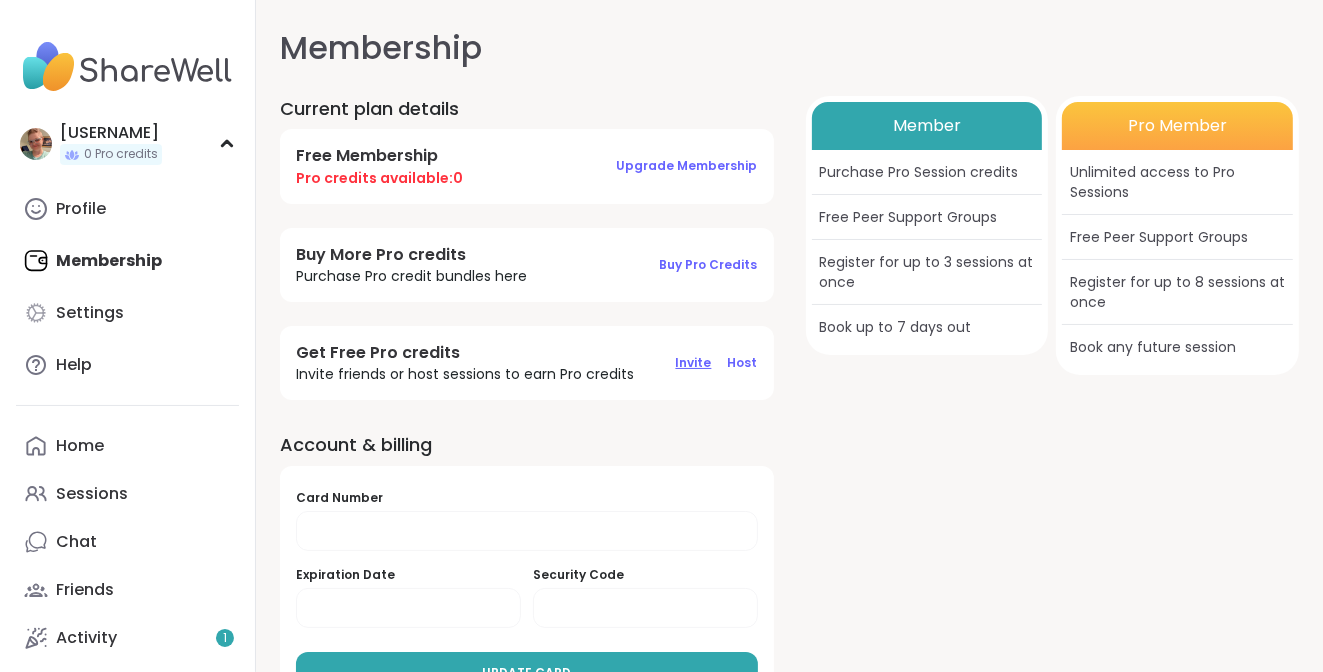 click on "Invite" at bounding box center [694, 362] 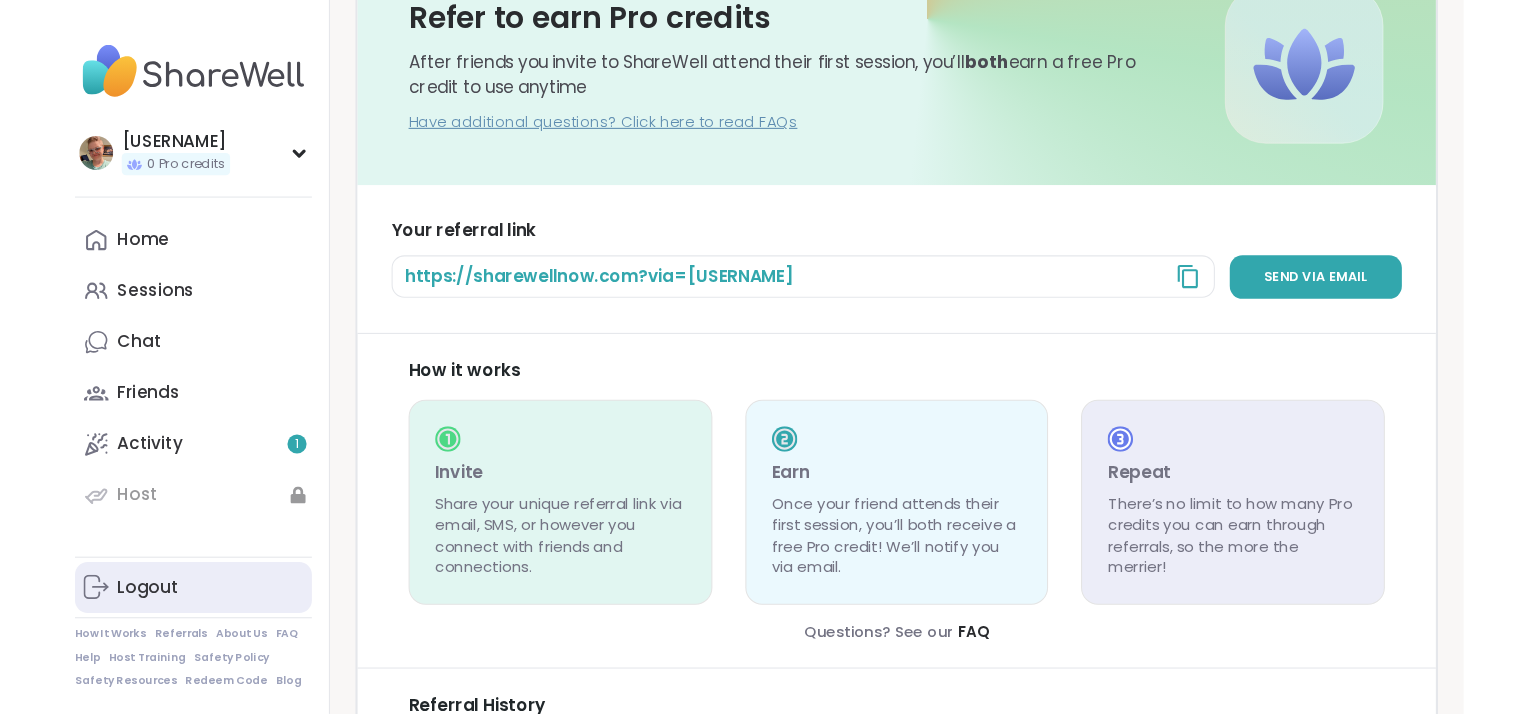 scroll, scrollTop: 0, scrollLeft: 0, axis: both 